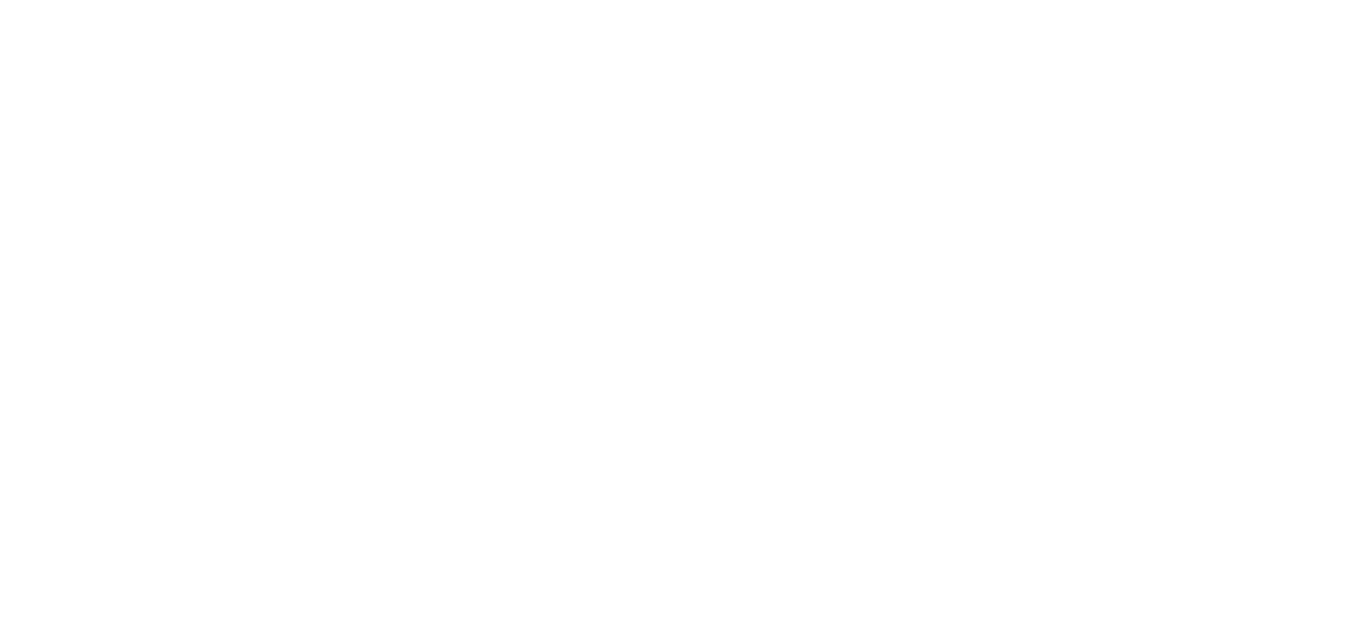 scroll, scrollTop: 0, scrollLeft: 0, axis: both 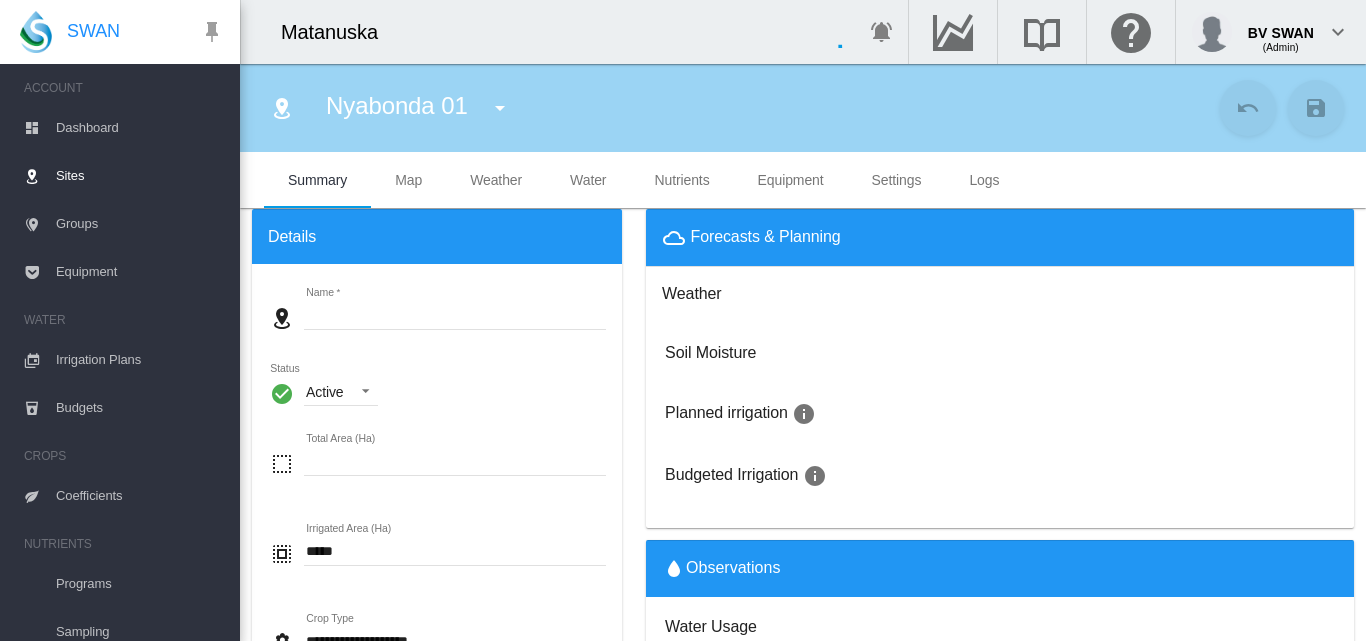 type on "**********" 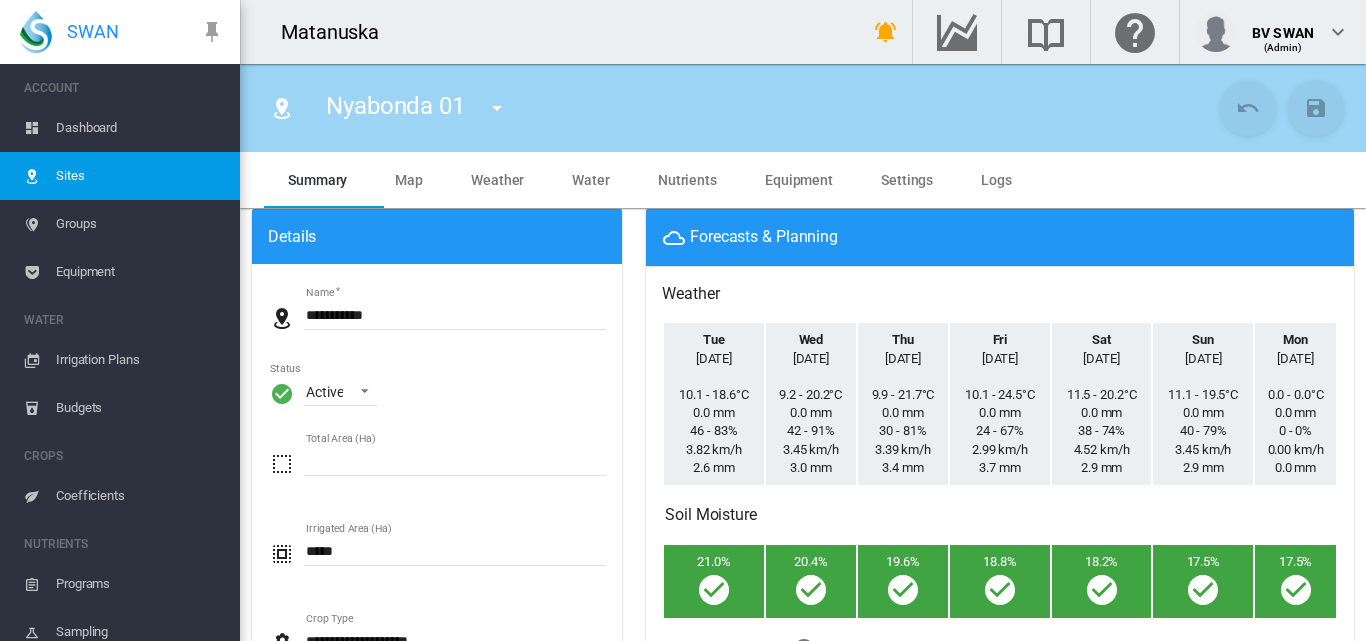 click on "Water" at bounding box center [591, 180] 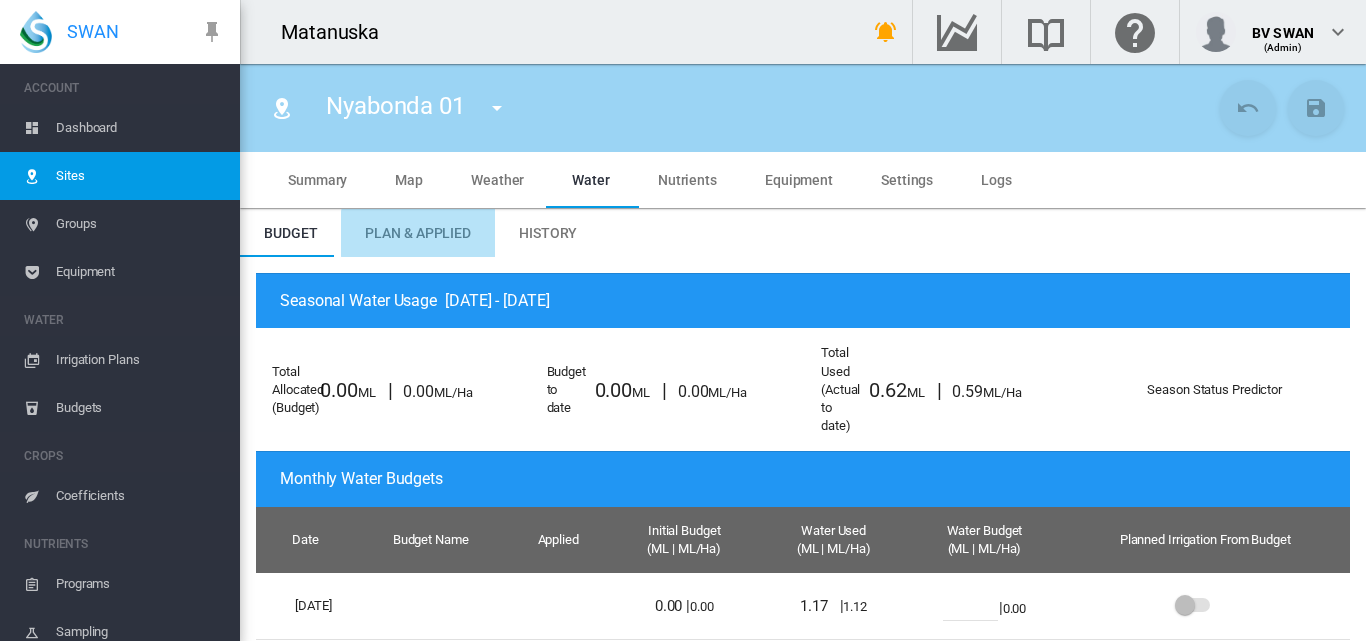 click on "Plan & Applied" at bounding box center (418, 233) 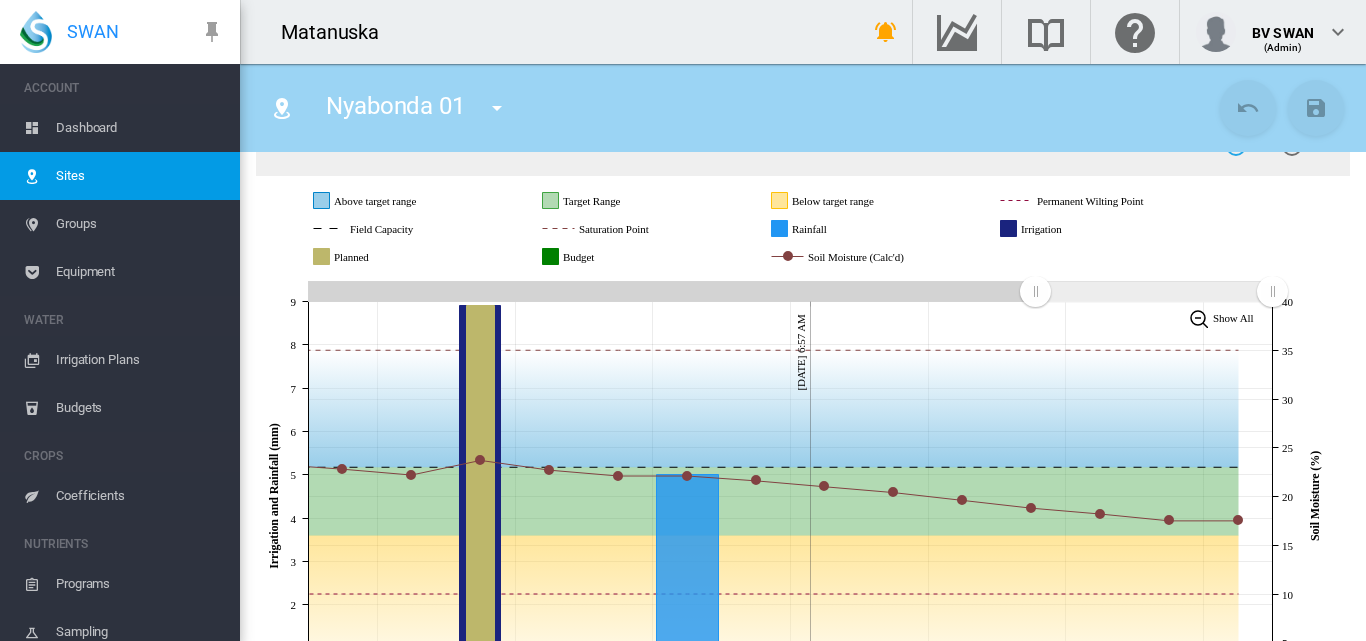 scroll, scrollTop: 300, scrollLeft: 0, axis: vertical 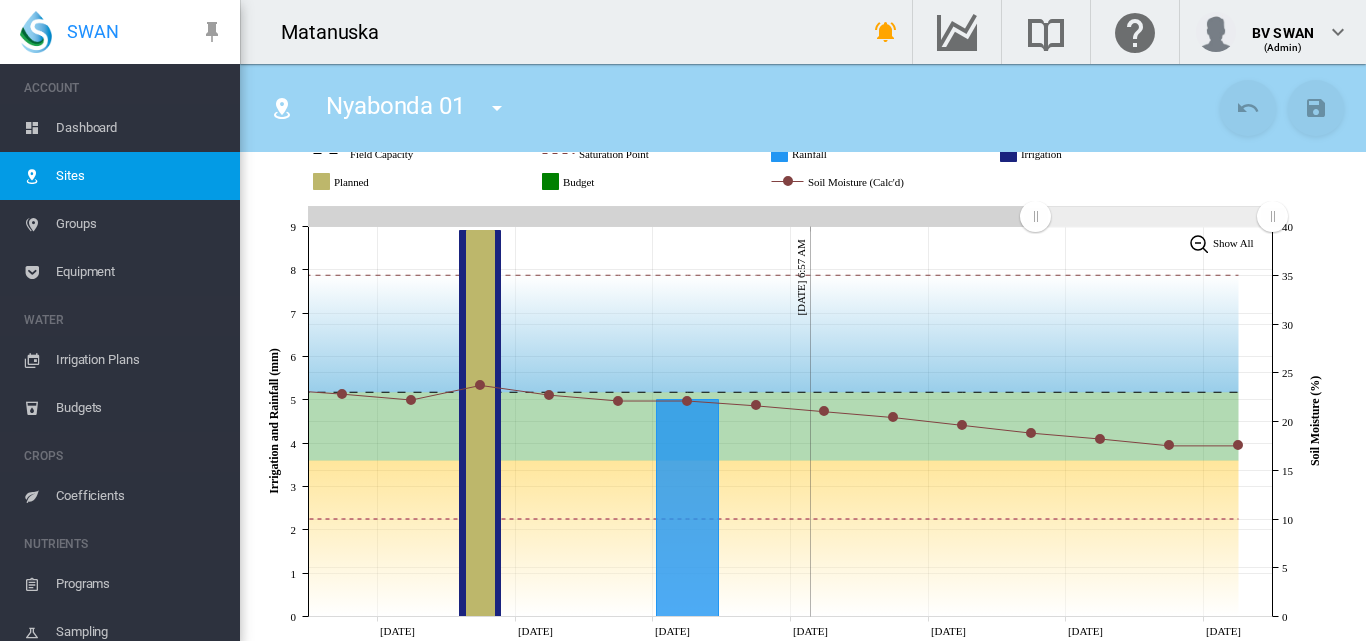 click on "Dashboard" at bounding box center (140, 128) 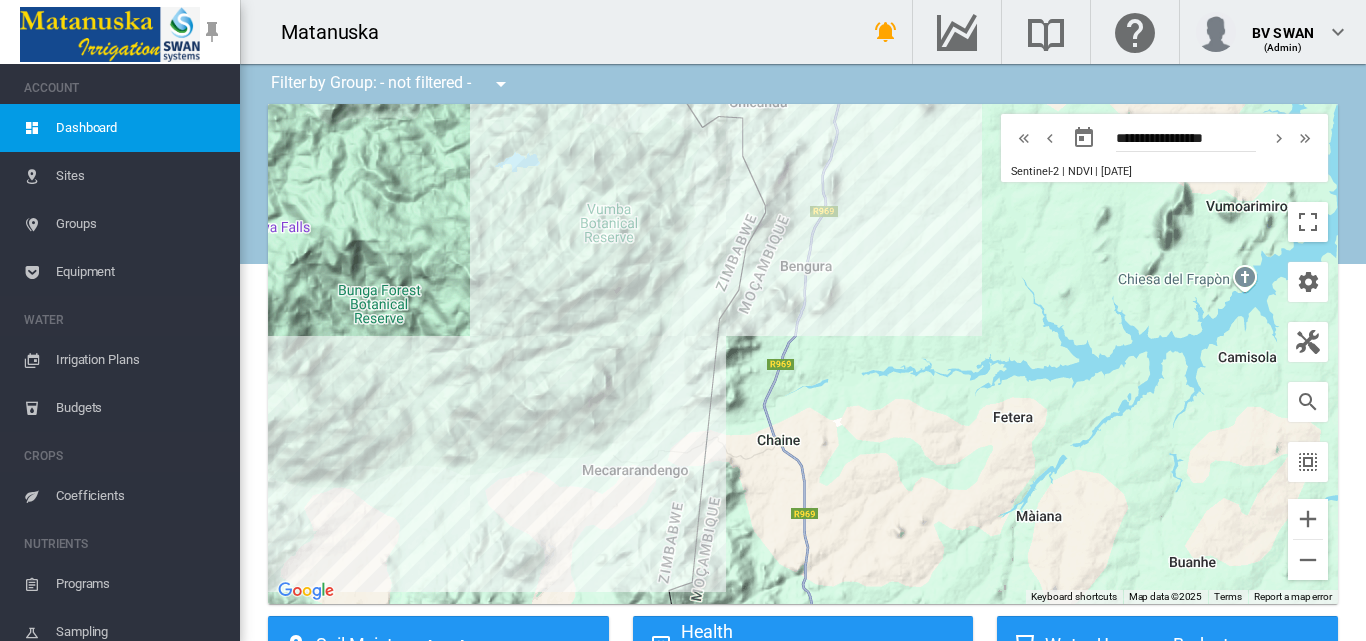 click on "Sites" at bounding box center [140, 176] 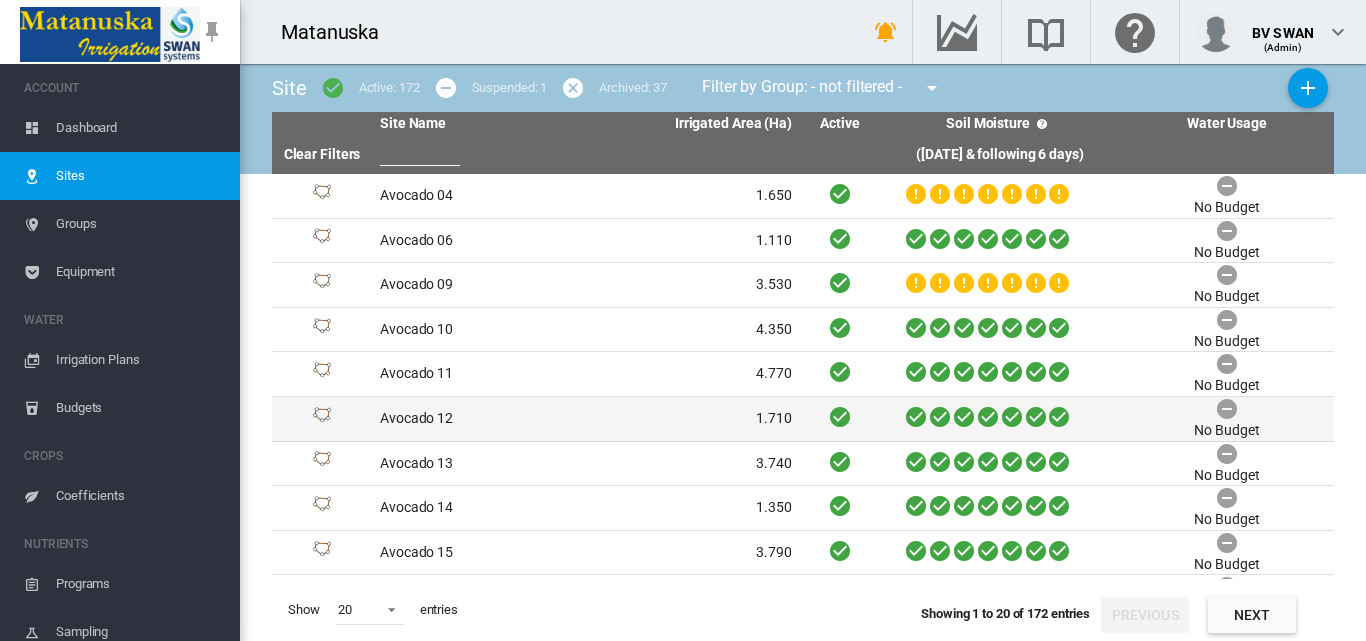 click on "Avocado 12" at bounding box center [479, 419] 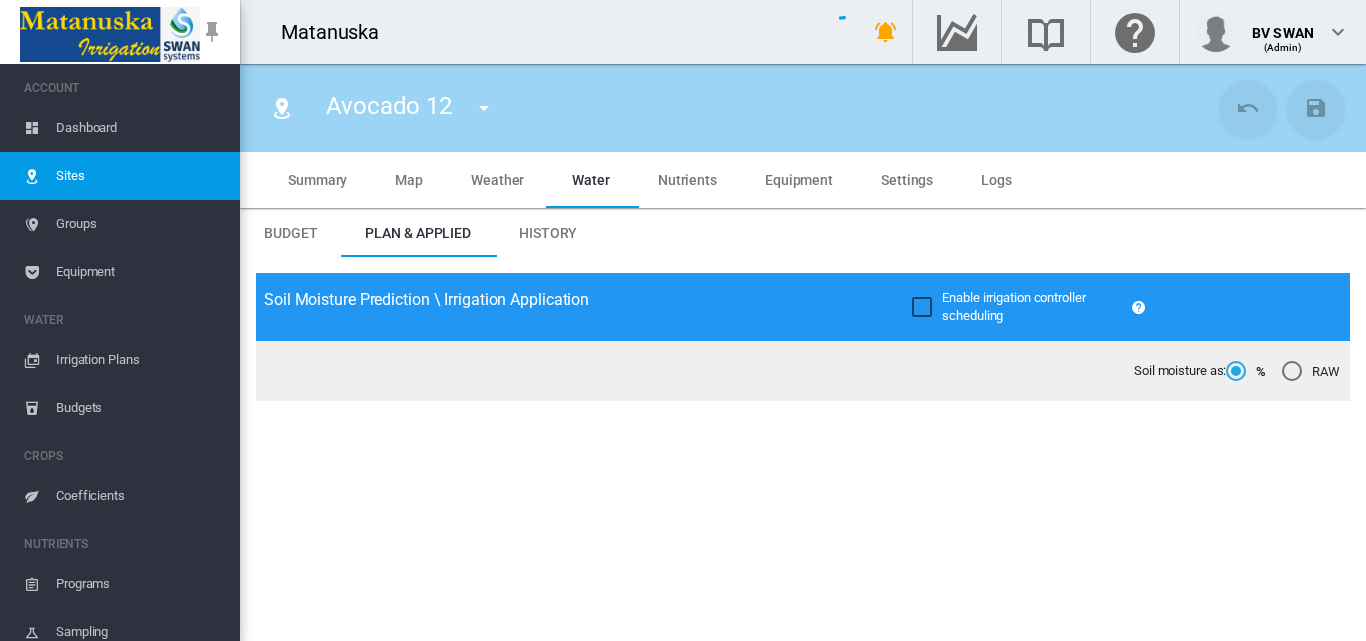 type on "**********" 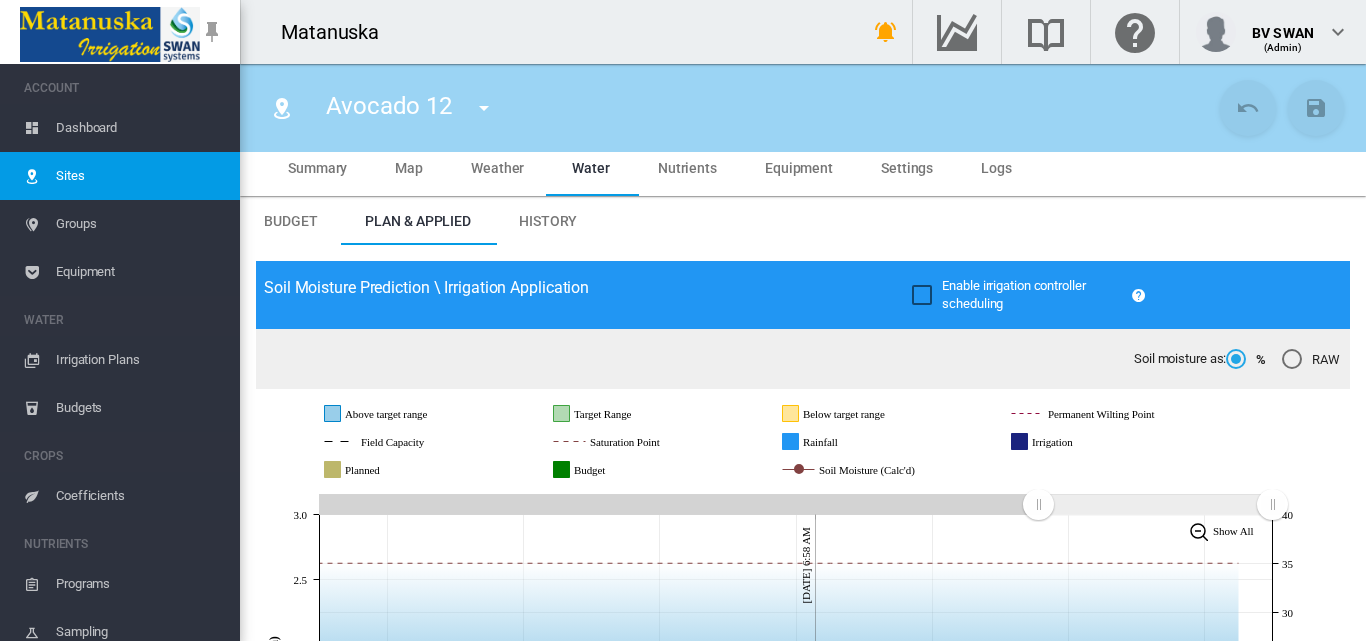 scroll, scrollTop: 0, scrollLeft: 0, axis: both 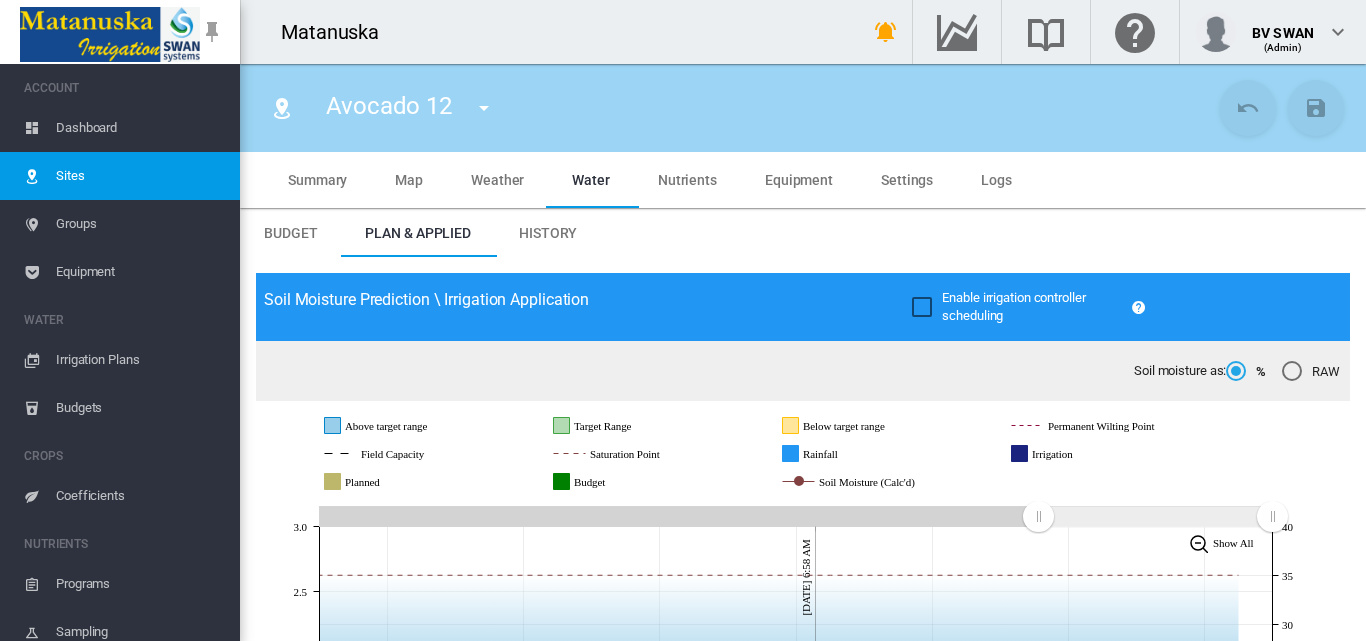 click on "Weather" at bounding box center [497, 180] 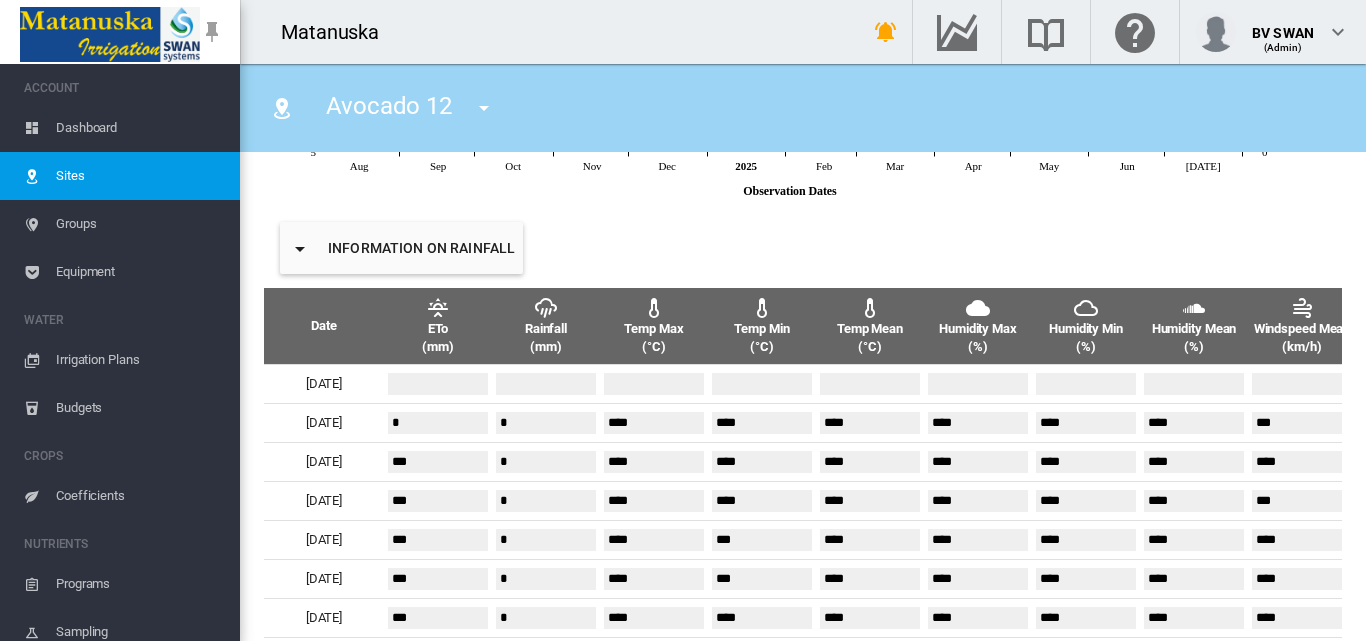 scroll, scrollTop: 784, scrollLeft: 0, axis: vertical 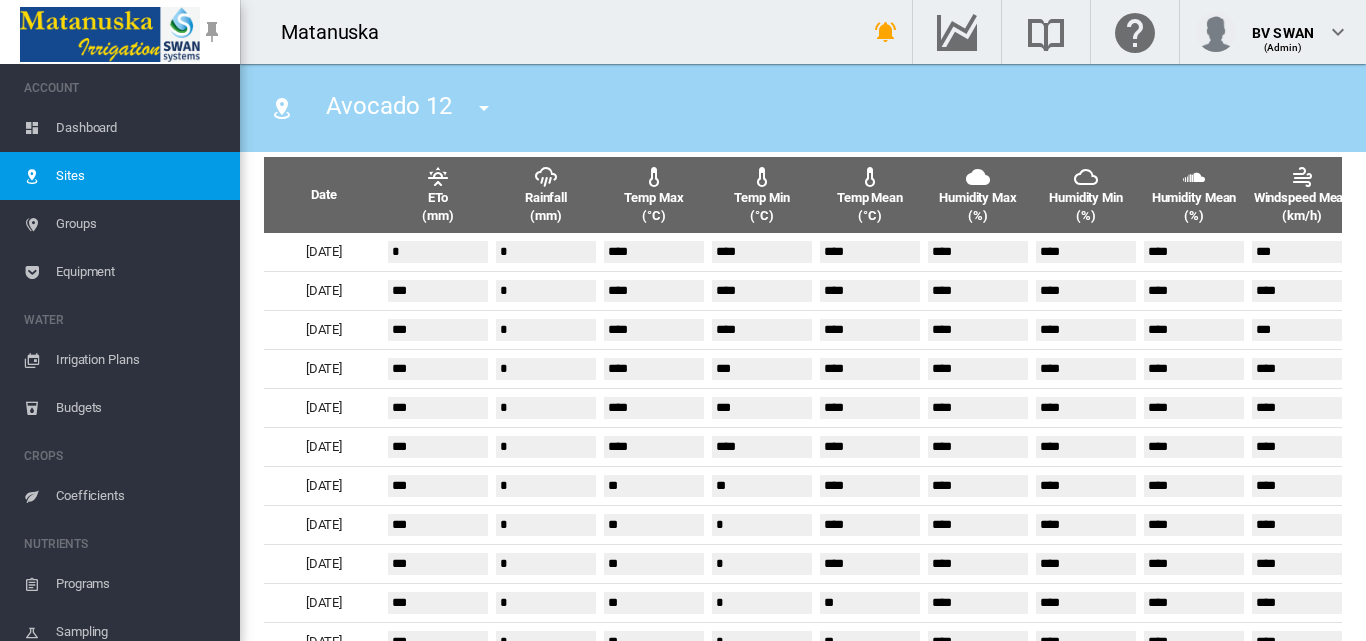 click at bounding box center [484, 108] 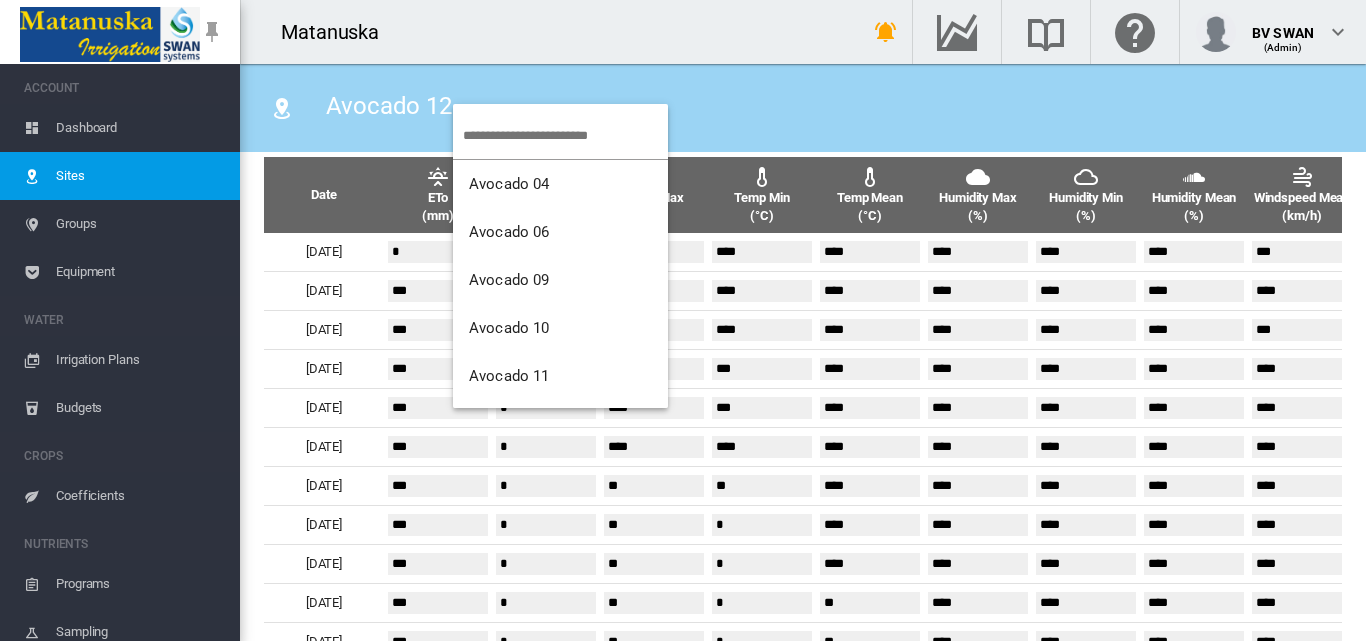 scroll, scrollTop: 400, scrollLeft: 0, axis: vertical 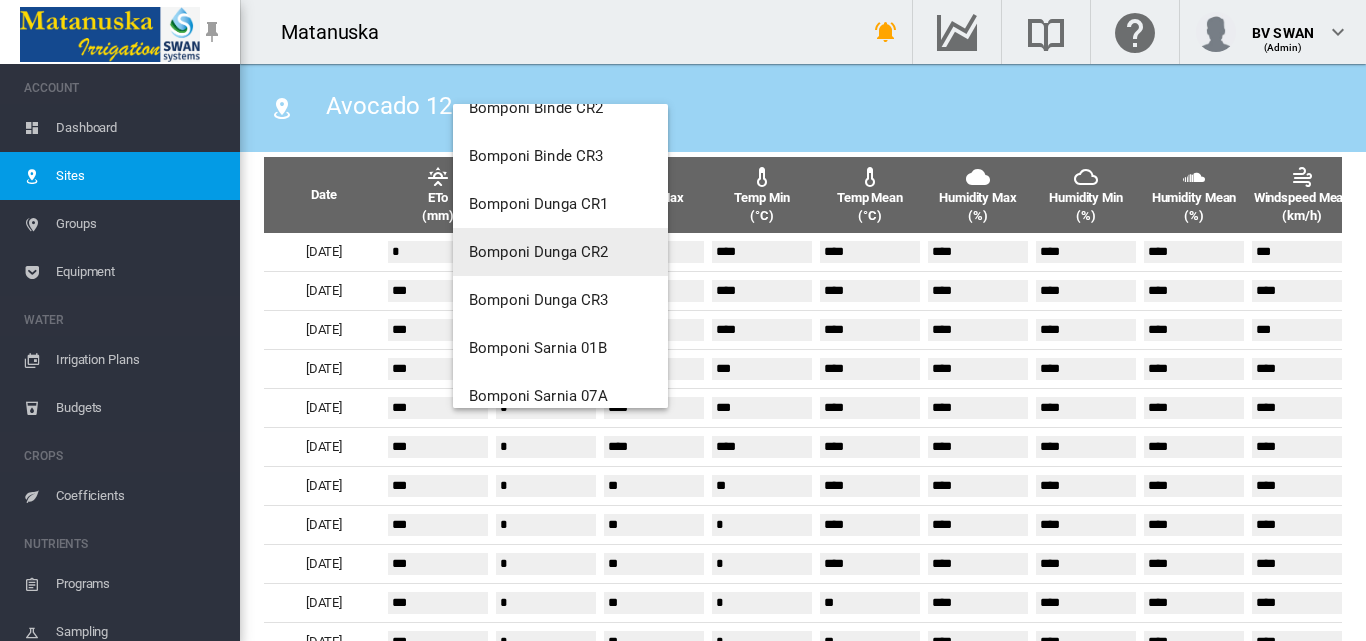 click on "Bomponi Dunga CR2" at bounding box center [539, 252] 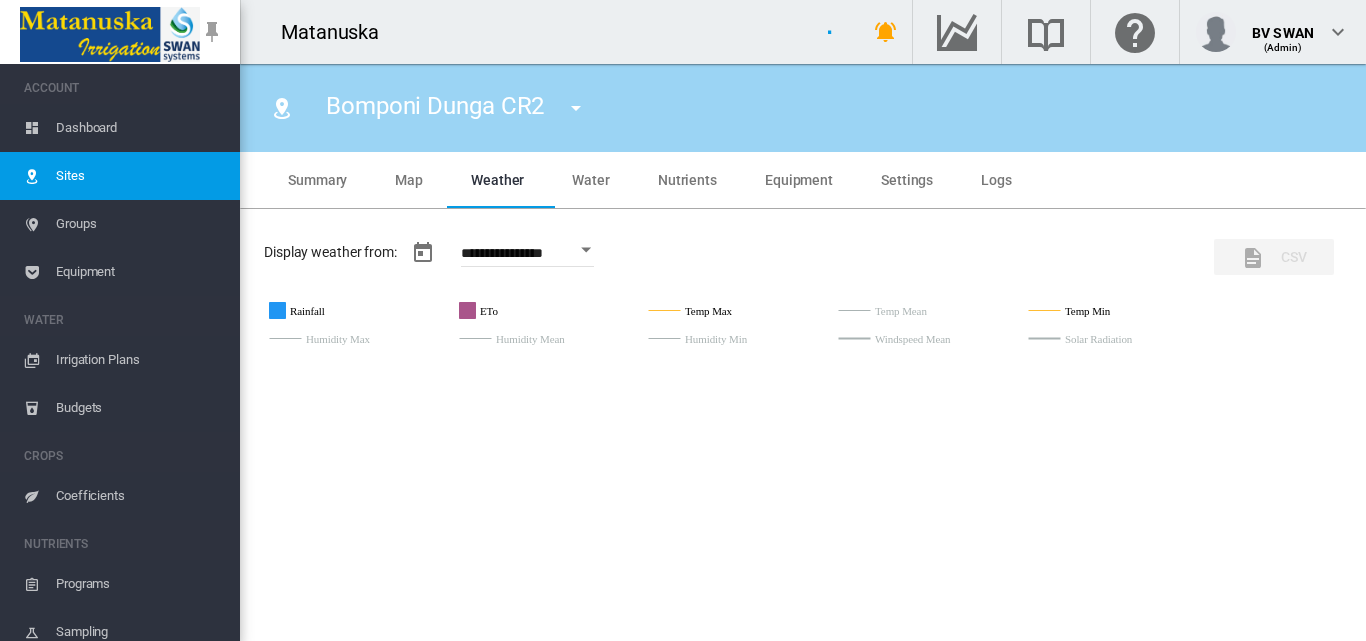 type on "**********" 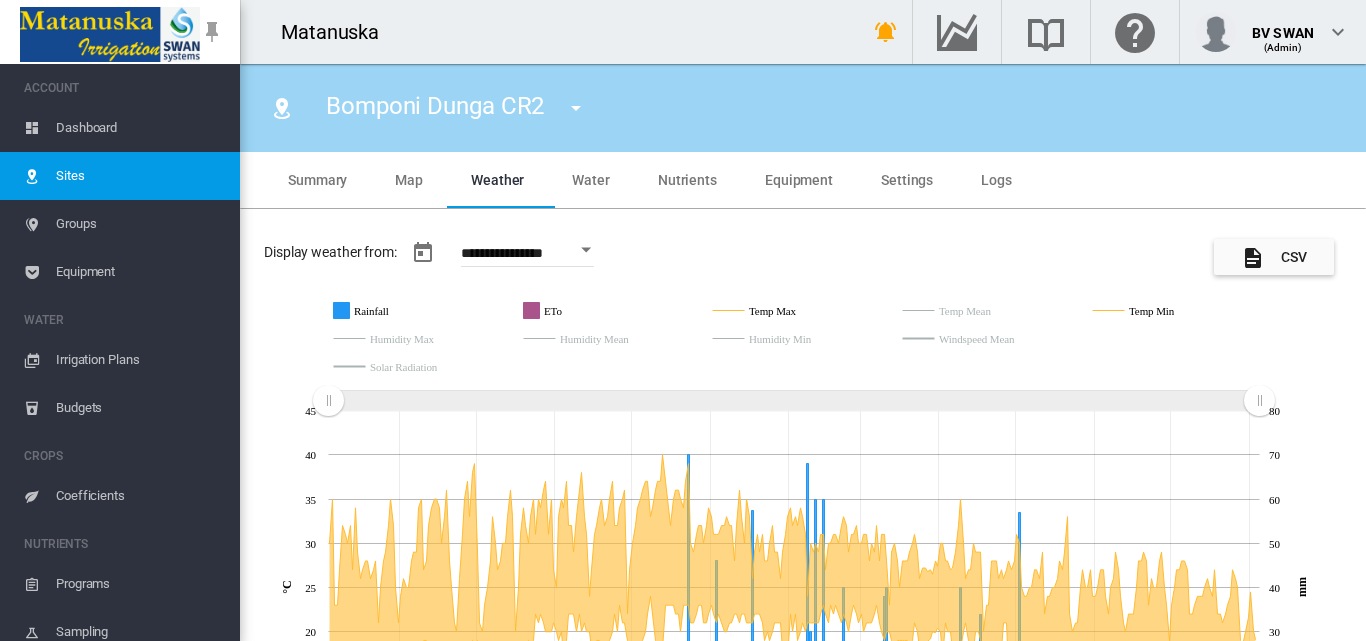 scroll, scrollTop: 700, scrollLeft: 0, axis: vertical 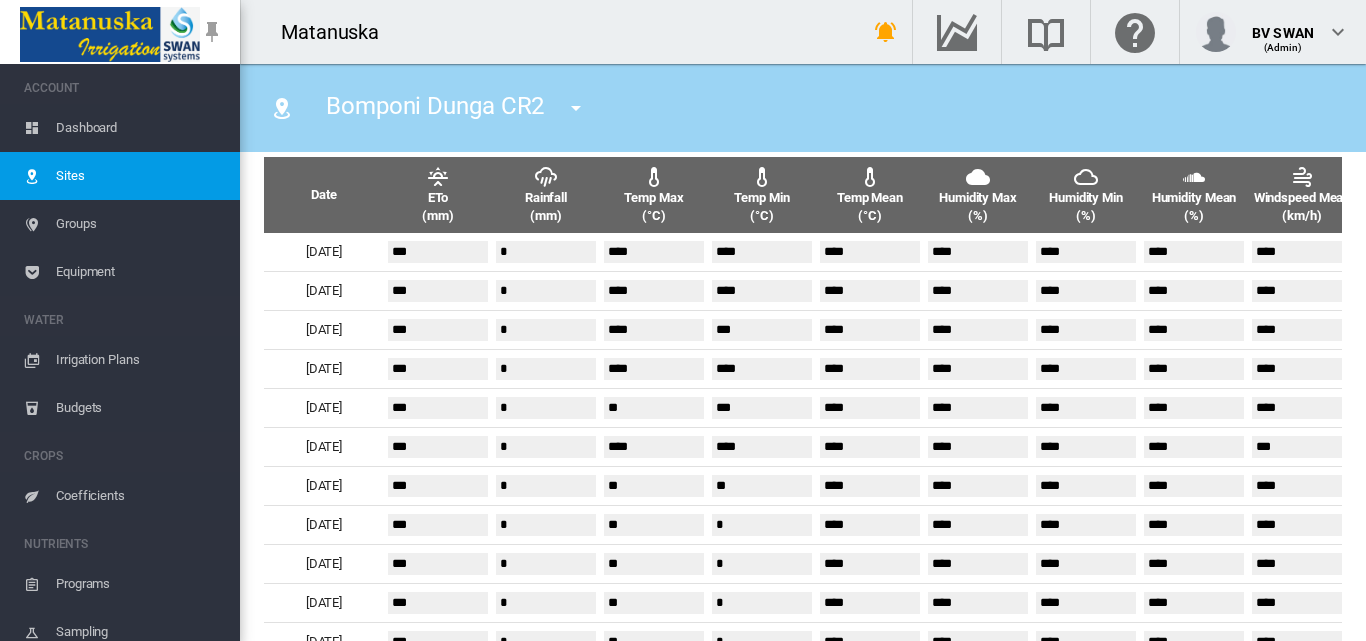 click at bounding box center (576, 108) 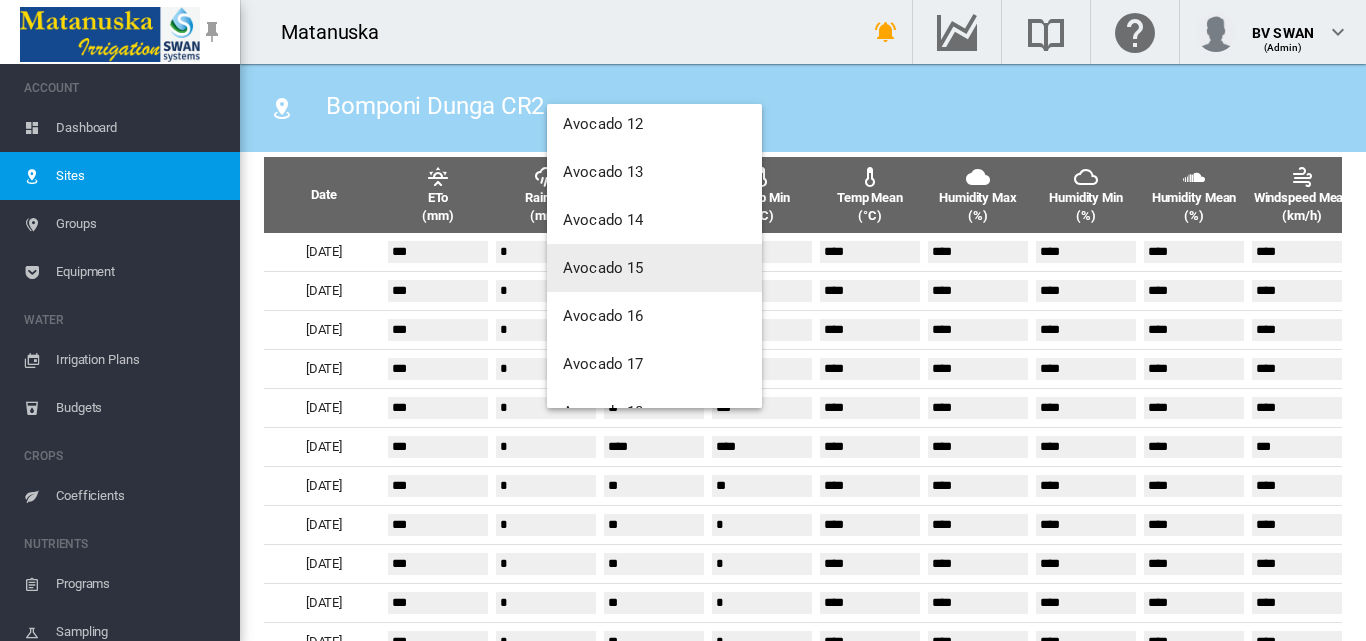 scroll, scrollTop: 700, scrollLeft: 0, axis: vertical 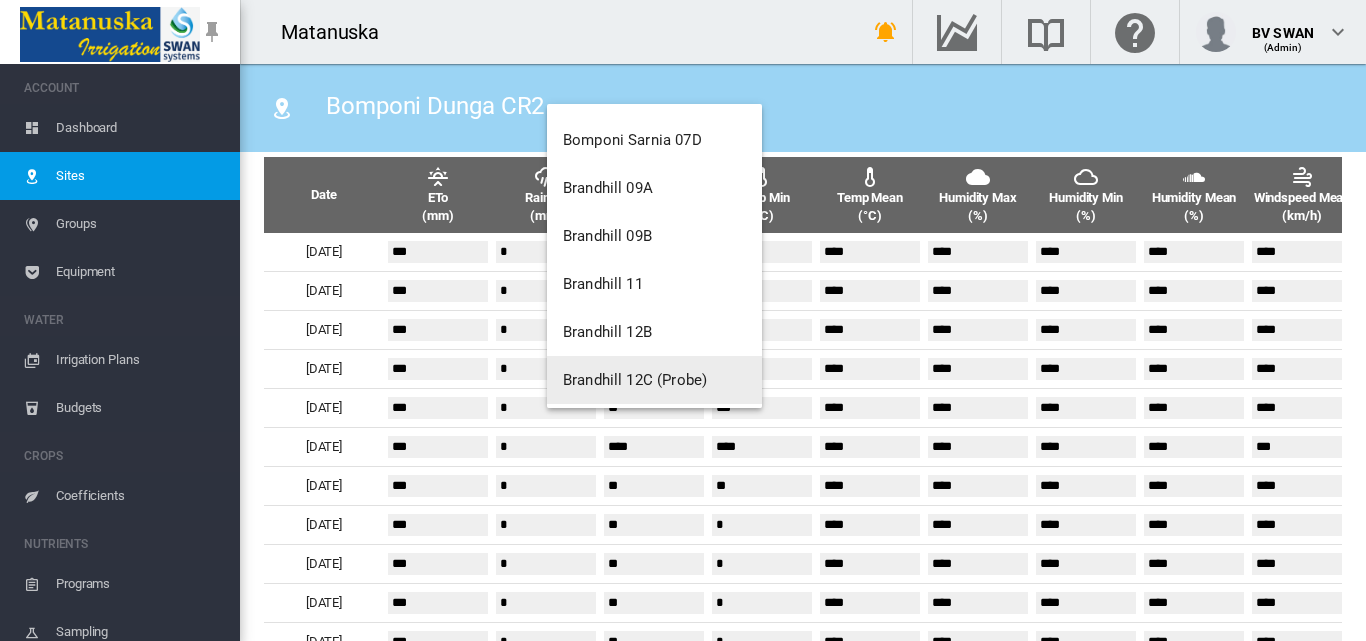 click on "Brandhill 12C (Probe)" at bounding box center [654, 380] 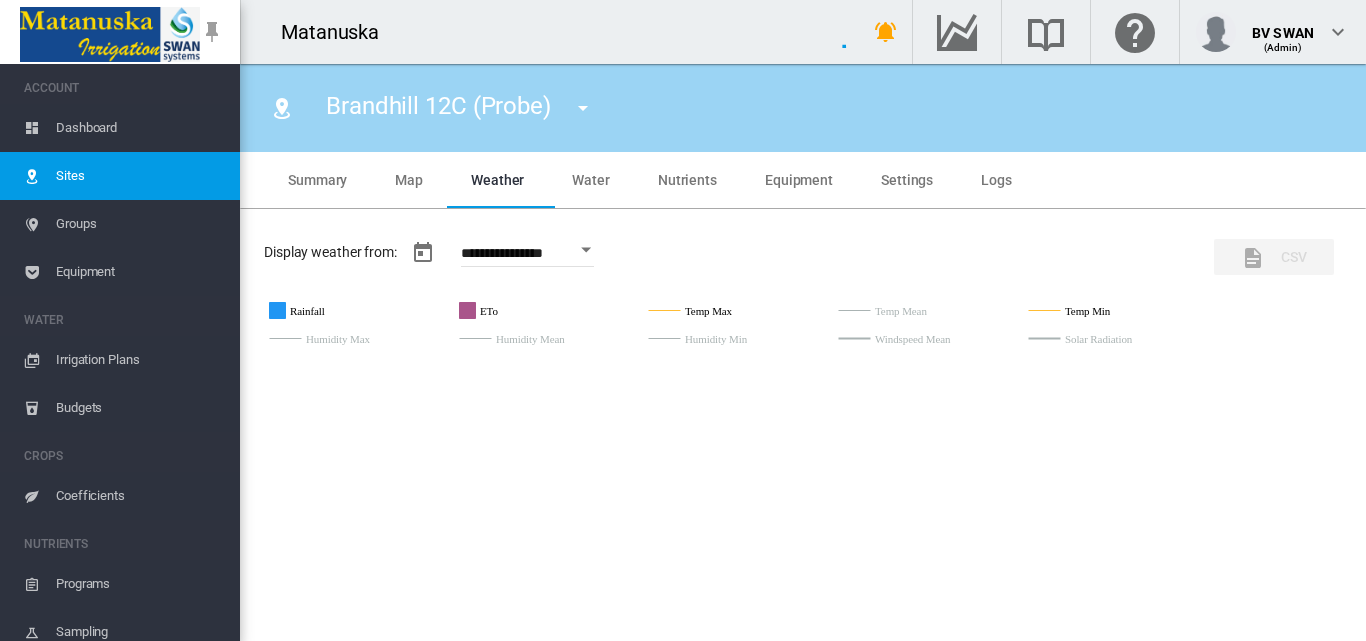 type on "**********" 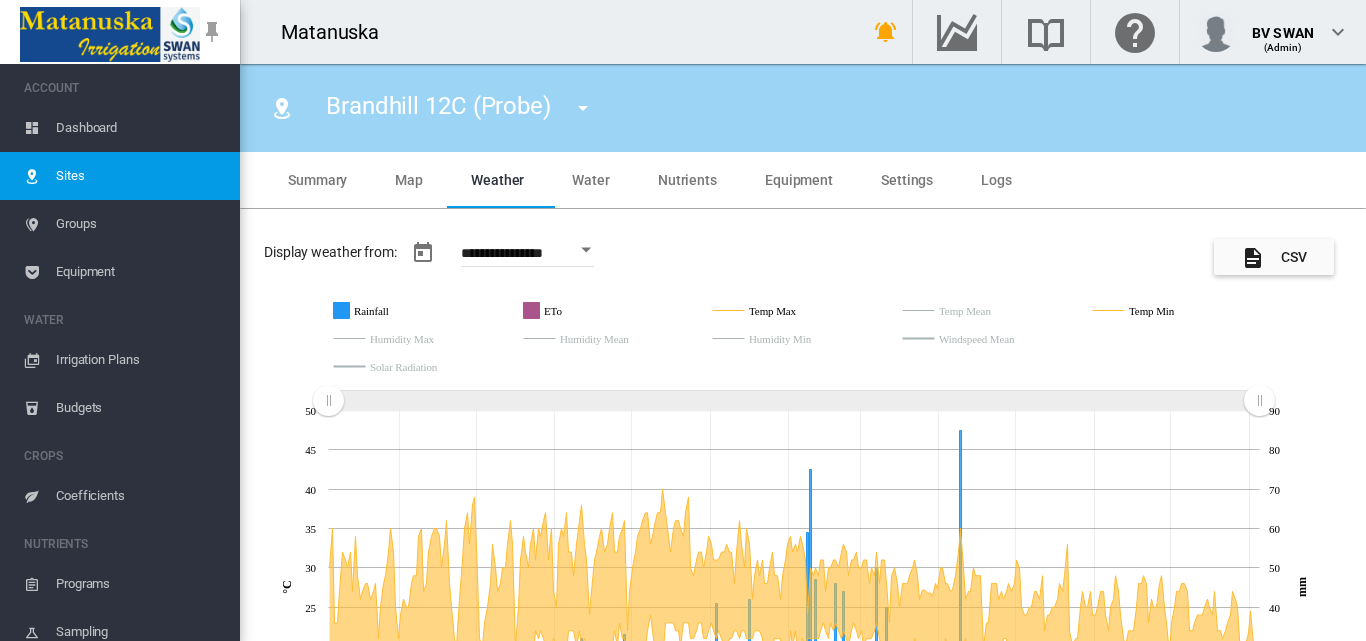 scroll, scrollTop: 700, scrollLeft: 0, axis: vertical 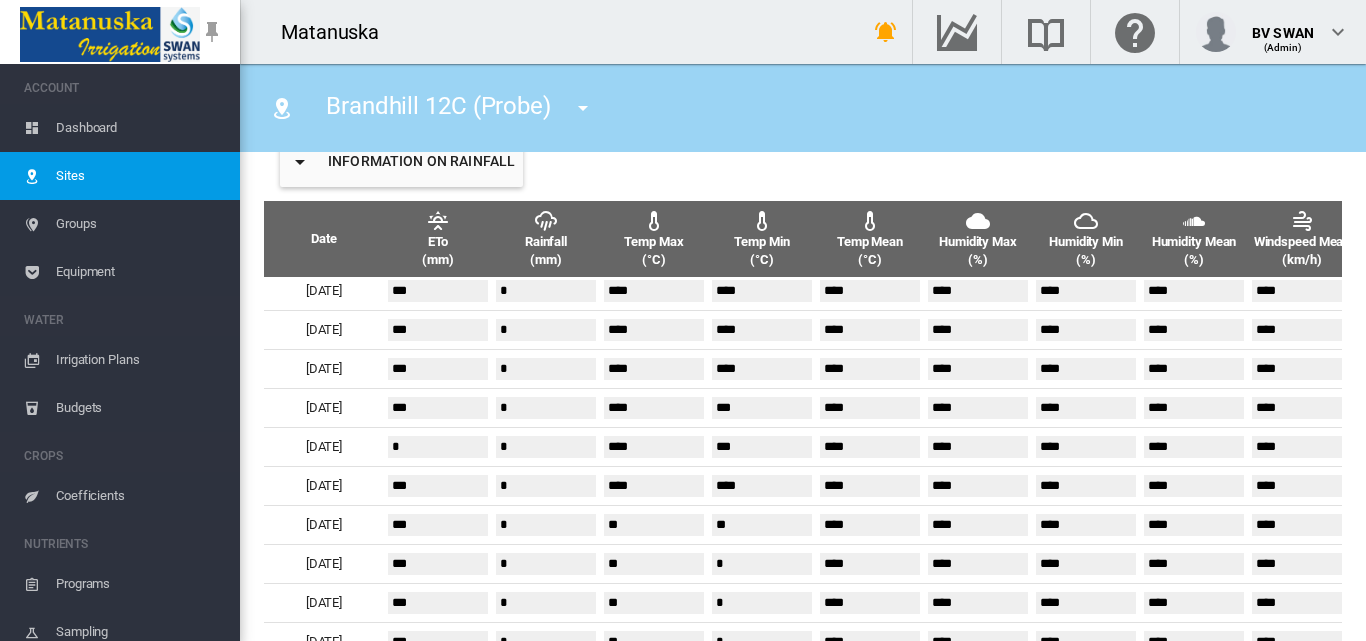 click at bounding box center [583, 108] 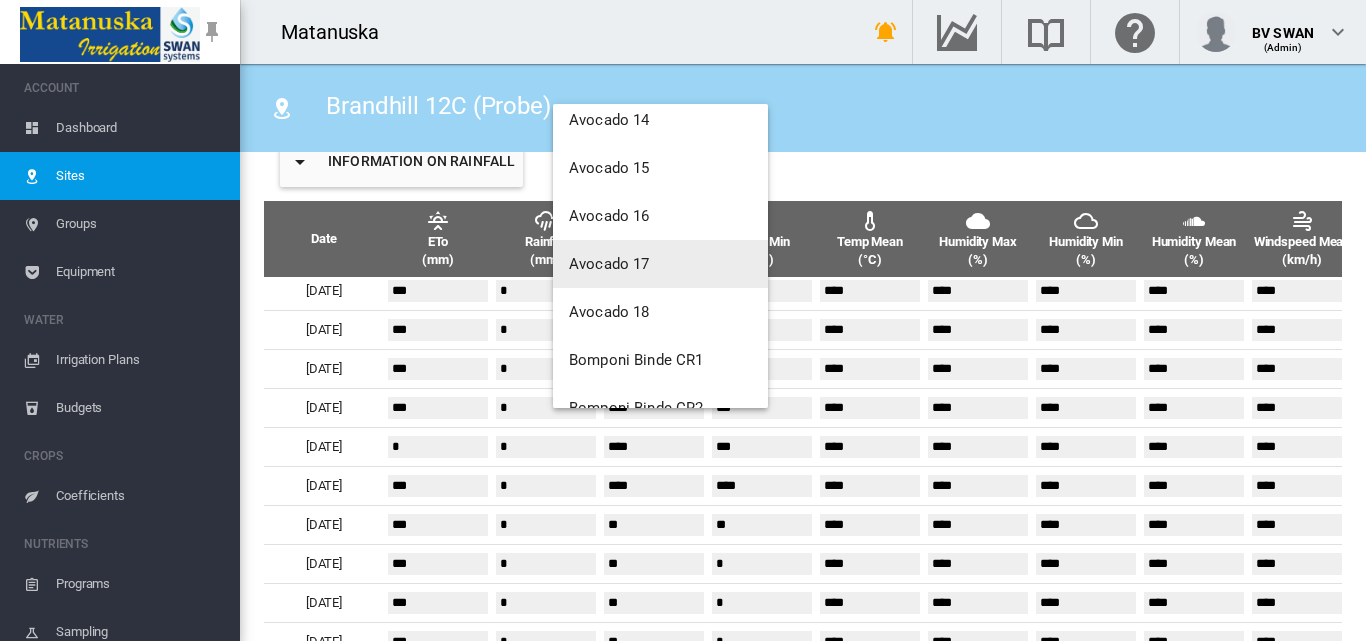 scroll, scrollTop: 900, scrollLeft: 0, axis: vertical 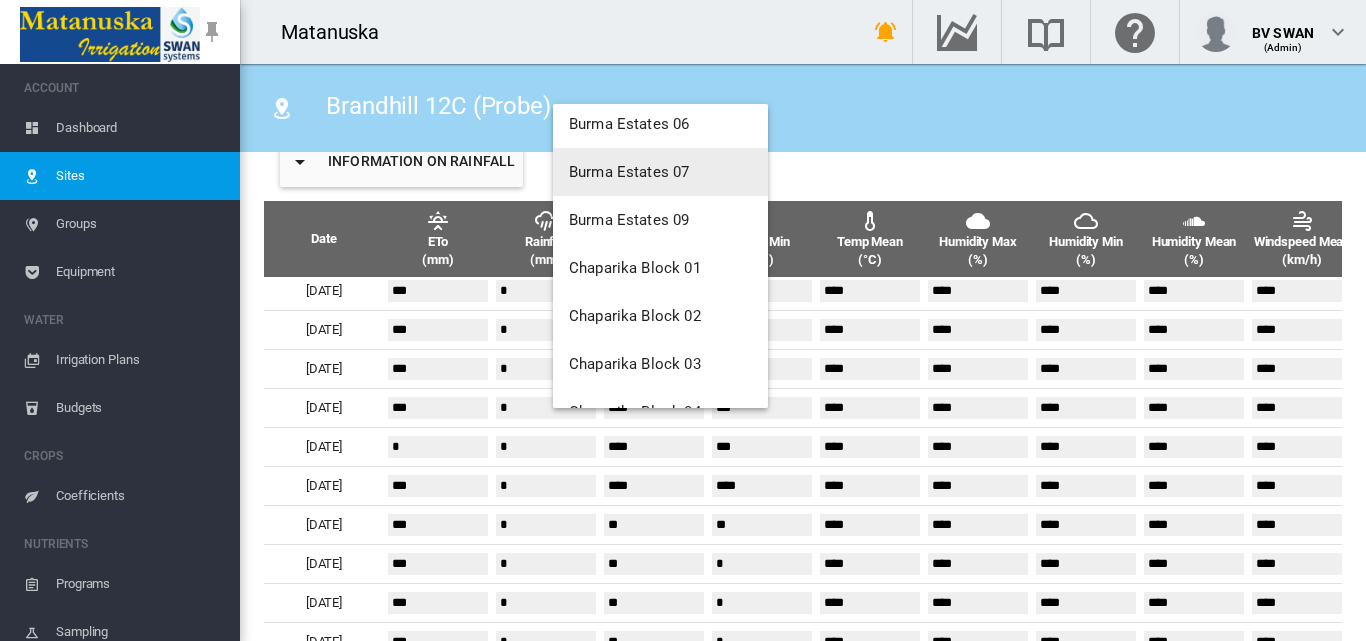 click on "Burma Estates 07" at bounding box center (629, 172) 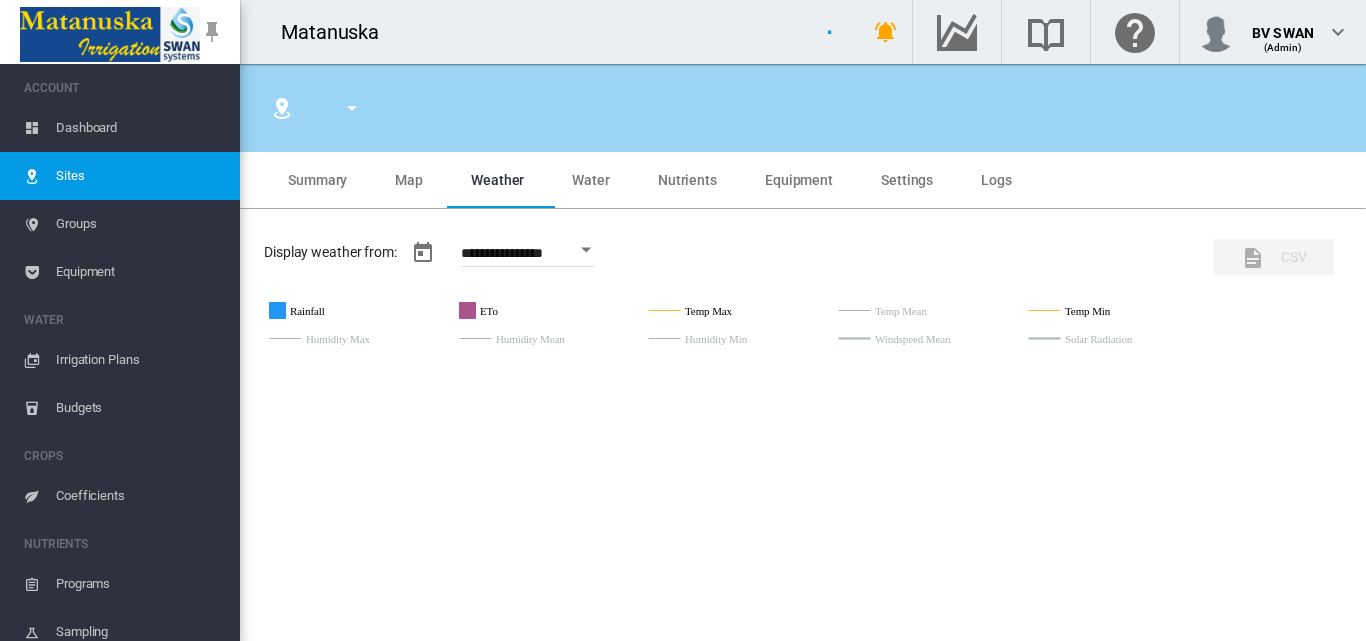 type on "**********" 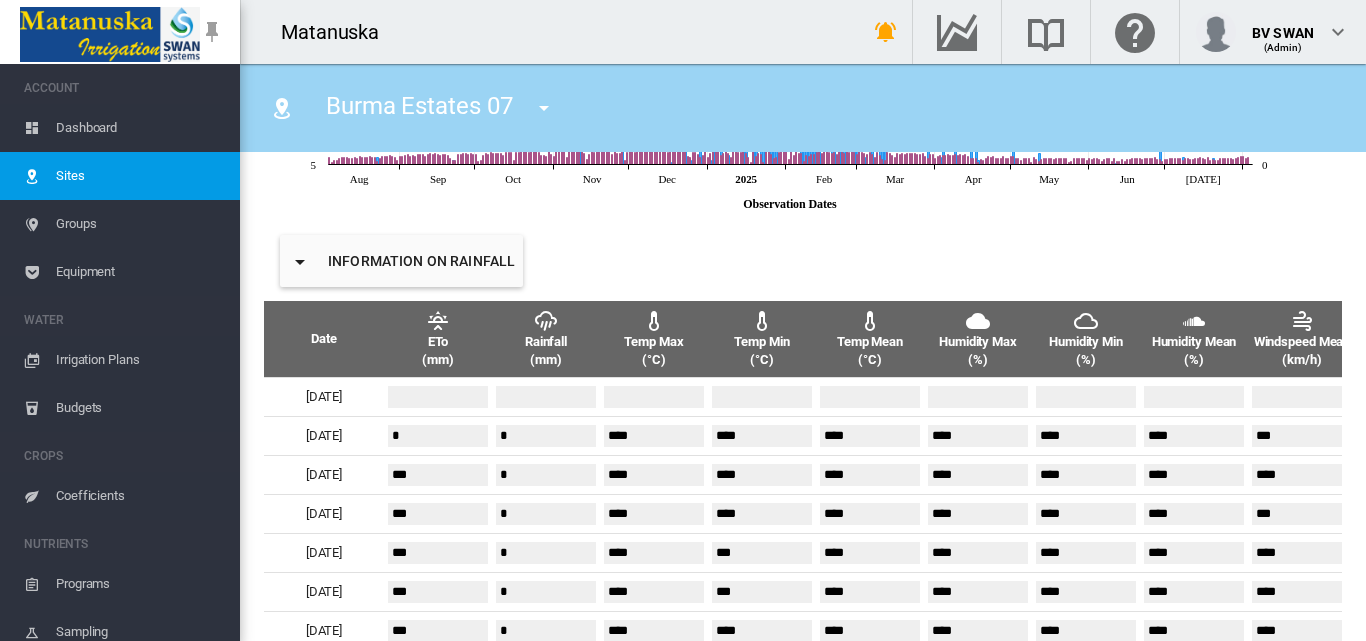 scroll, scrollTop: 700, scrollLeft: 0, axis: vertical 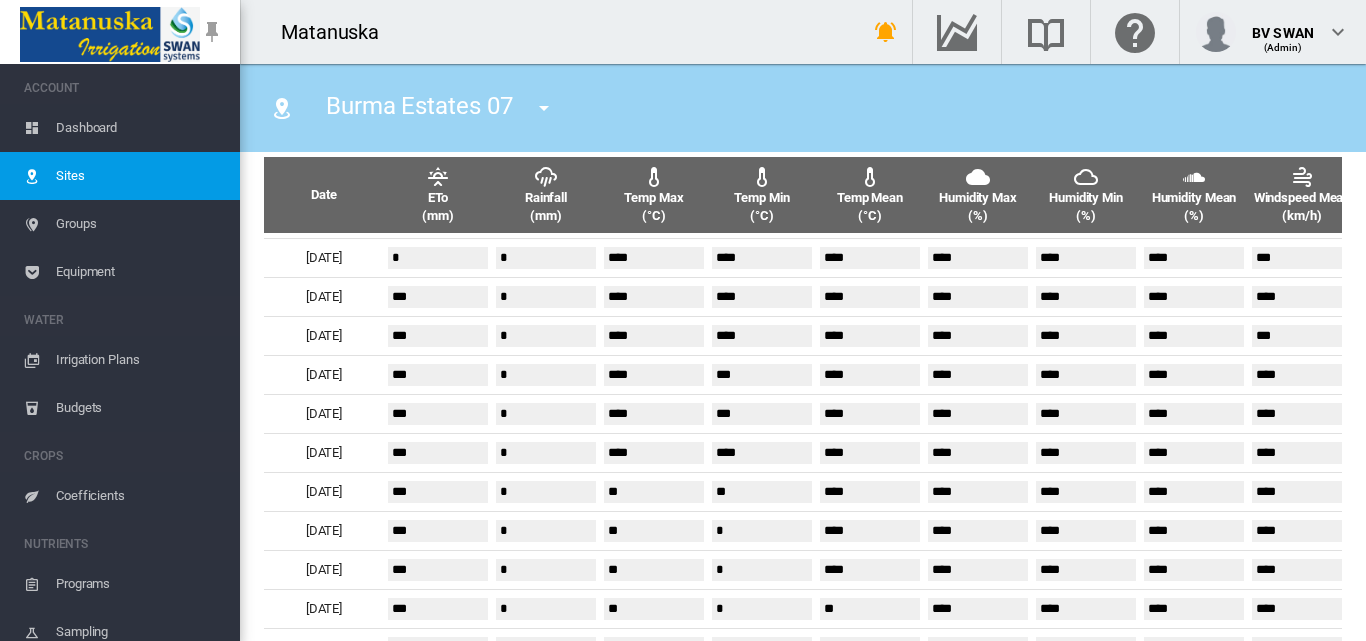 click at bounding box center [544, 108] 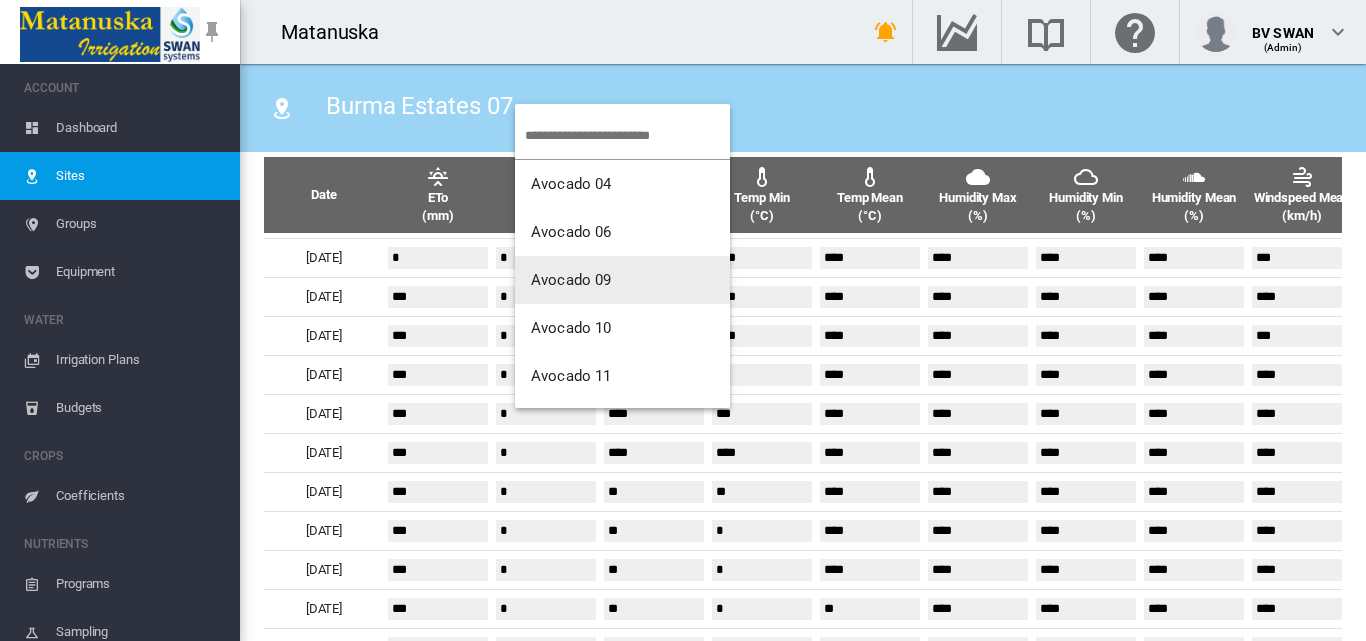 scroll, scrollTop: 300, scrollLeft: 0, axis: vertical 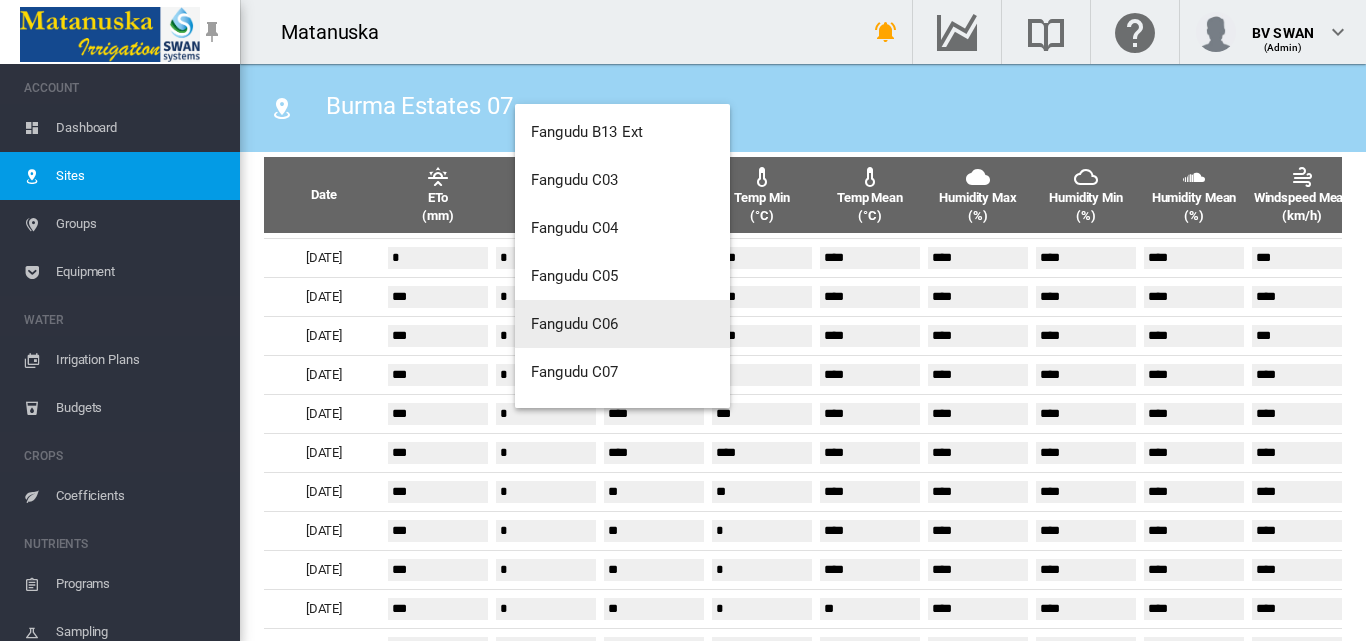 click on "Fangudu C06" at bounding box center (575, 324) 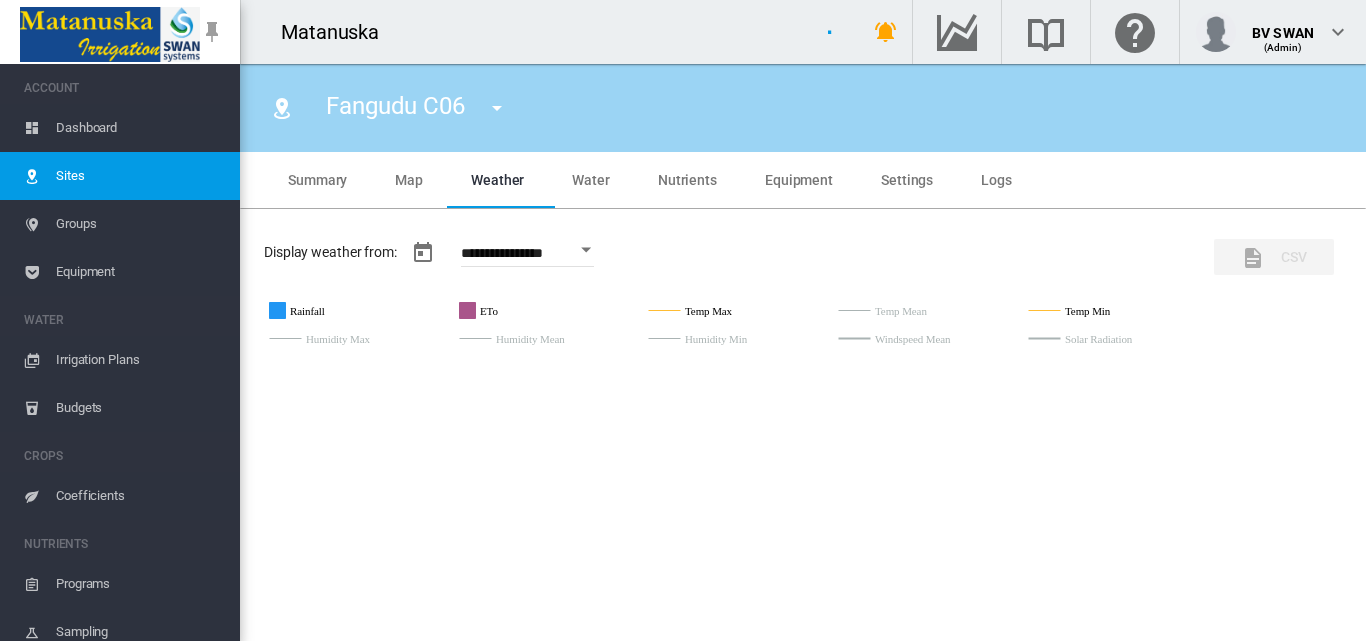 type on "**********" 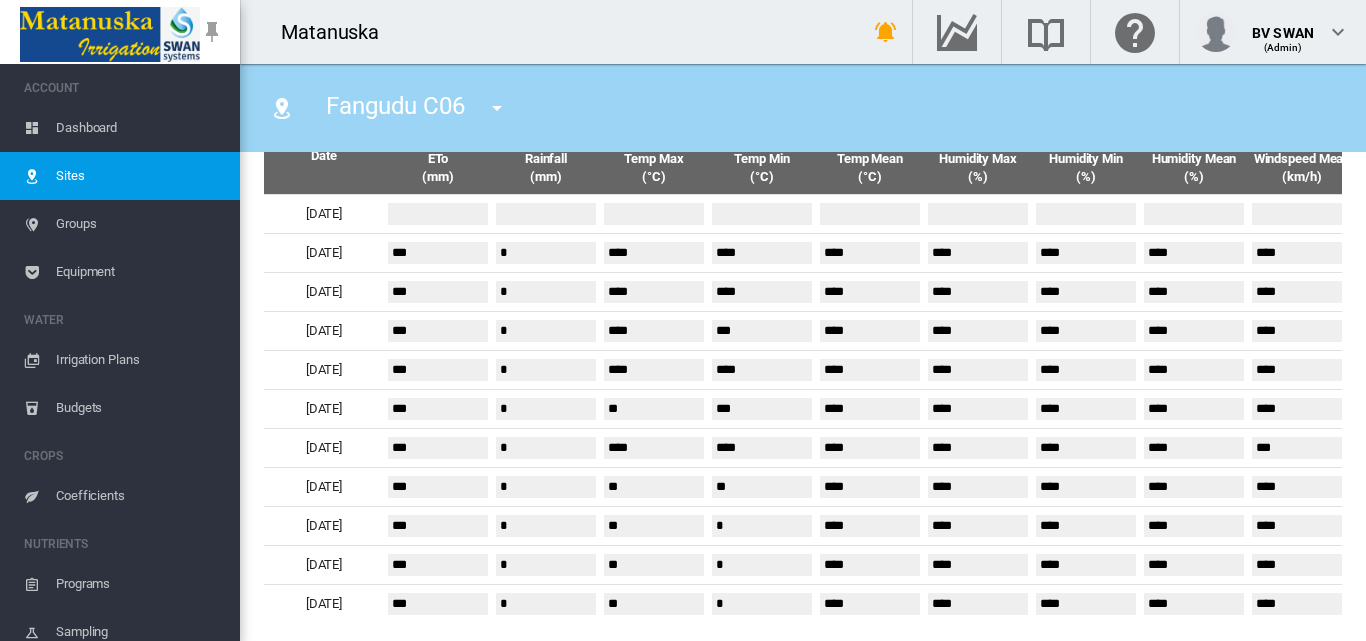 scroll, scrollTop: 744, scrollLeft: 0, axis: vertical 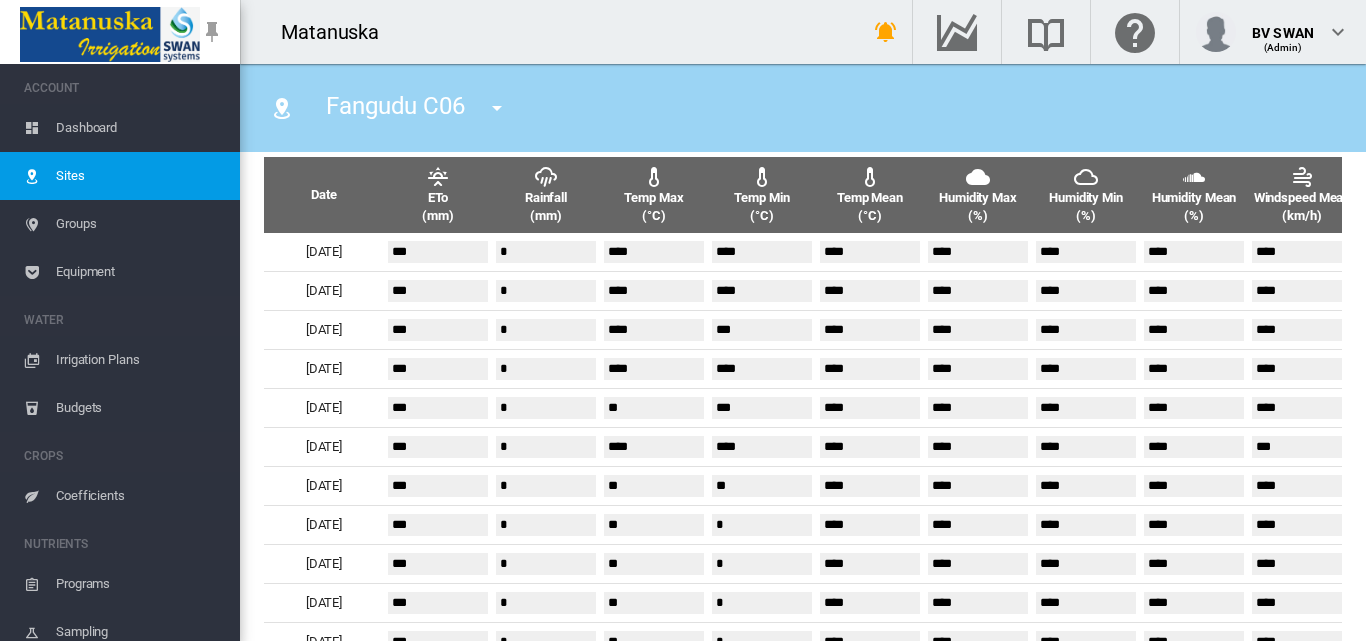 click at bounding box center (497, 108) 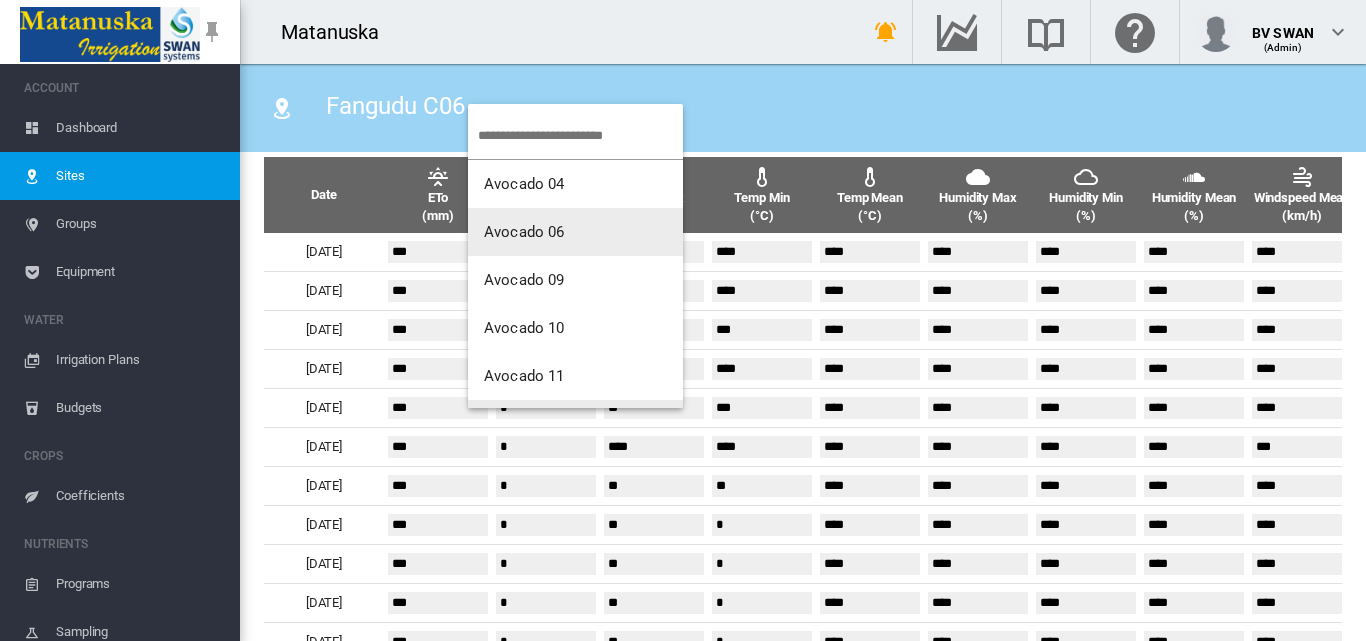 scroll, scrollTop: 200, scrollLeft: 0, axis: vertical 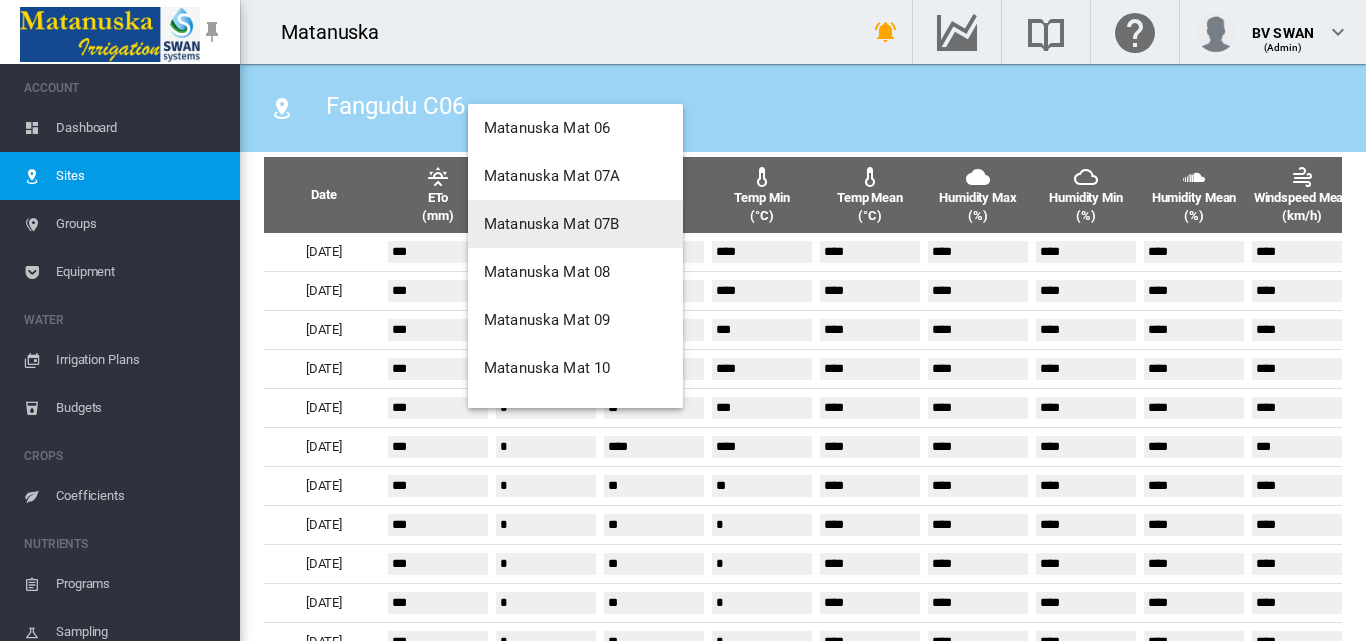 click on "Matanuska Mat 07B" at bounding box center (575, 224) 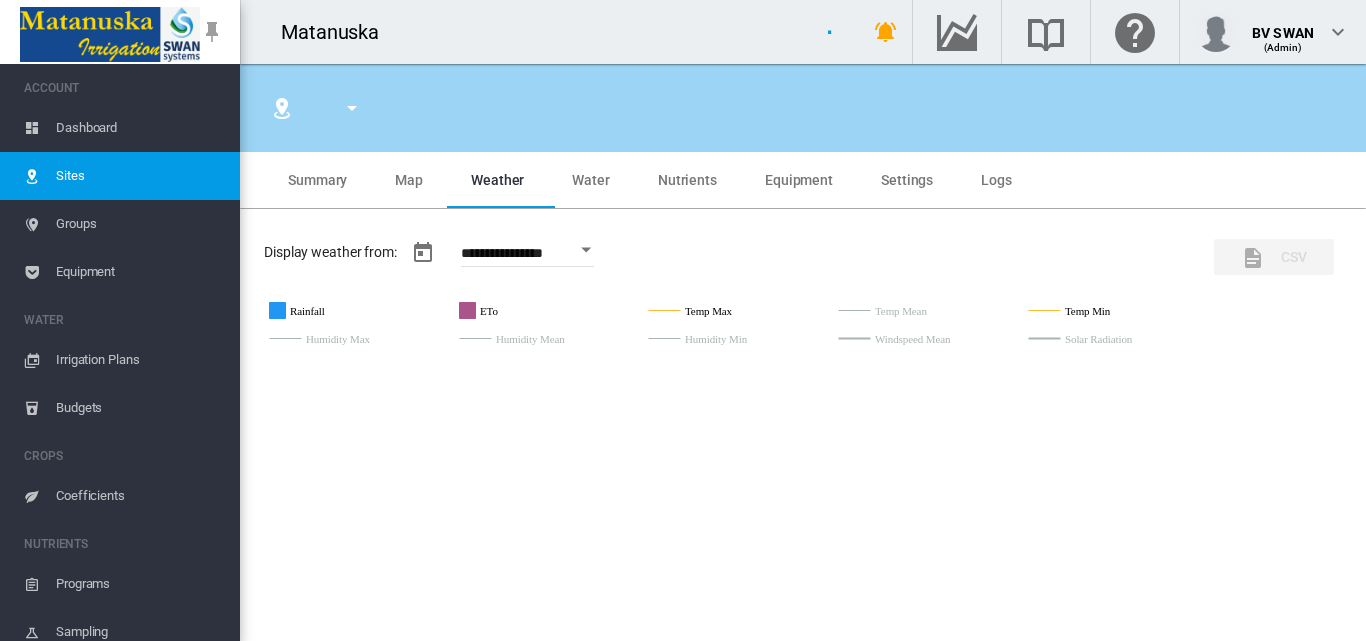 type on "*****" 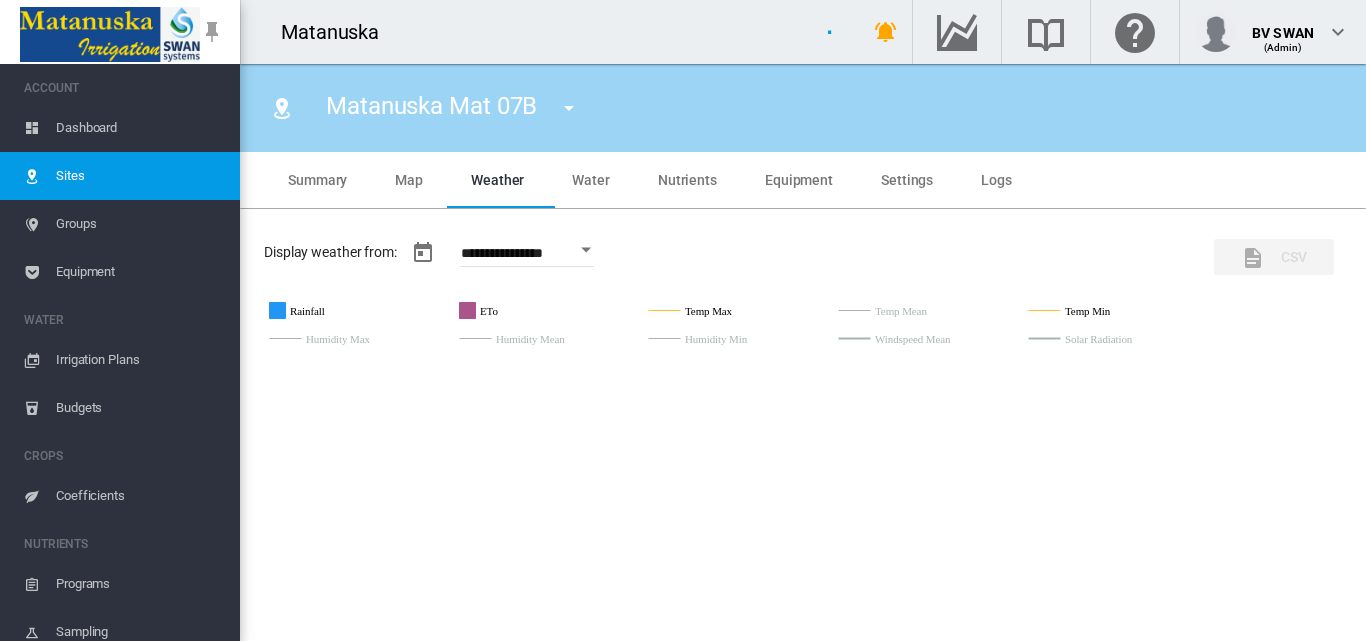 type on "**********" 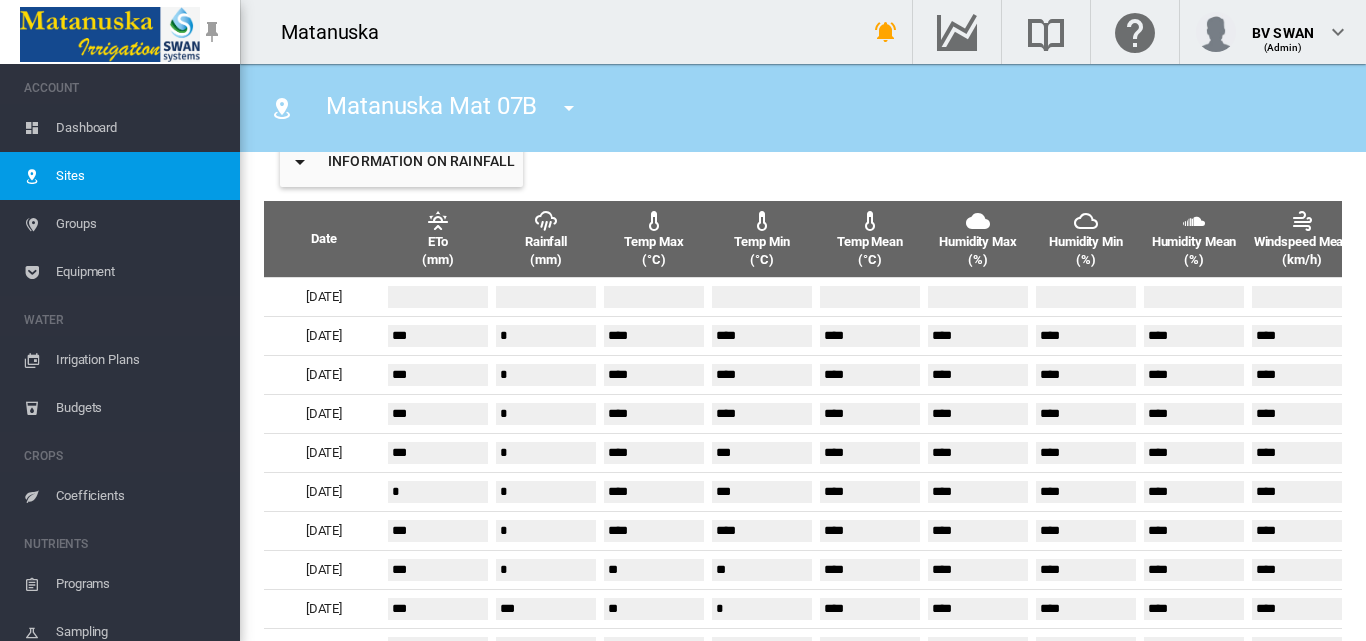 scroll, scrollTop: 784, scrollLeft: 0, axis: vertical 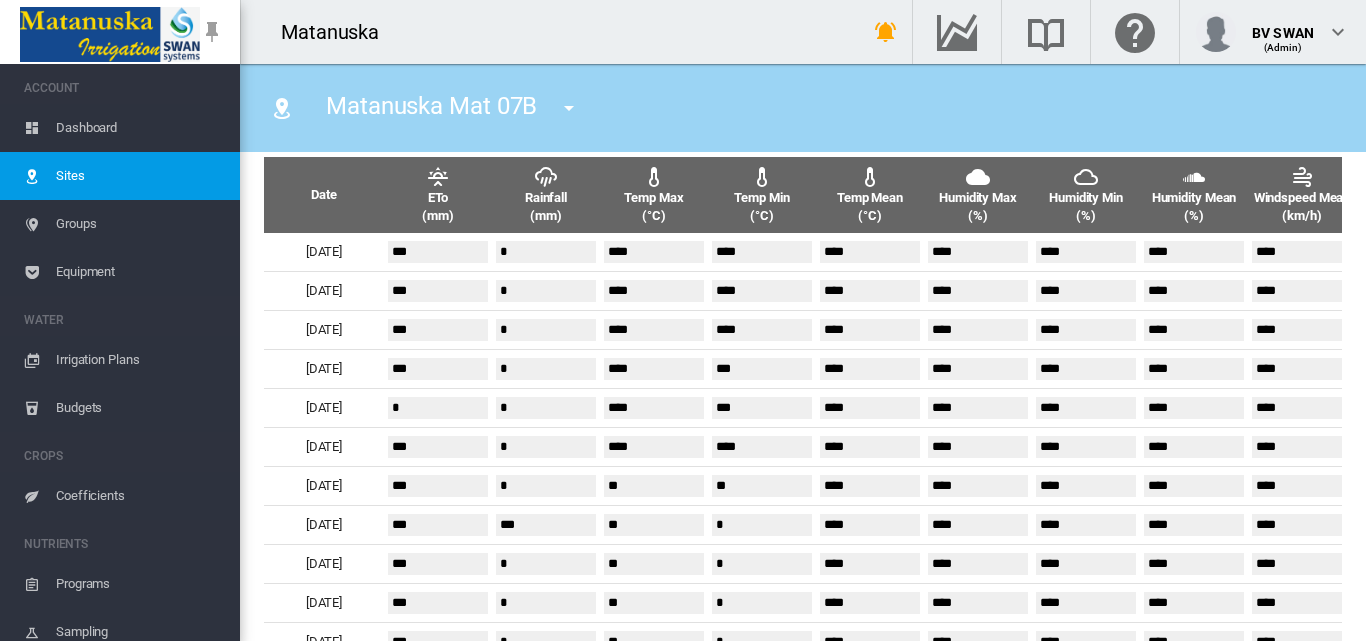 click at bounding box center (569, 108) 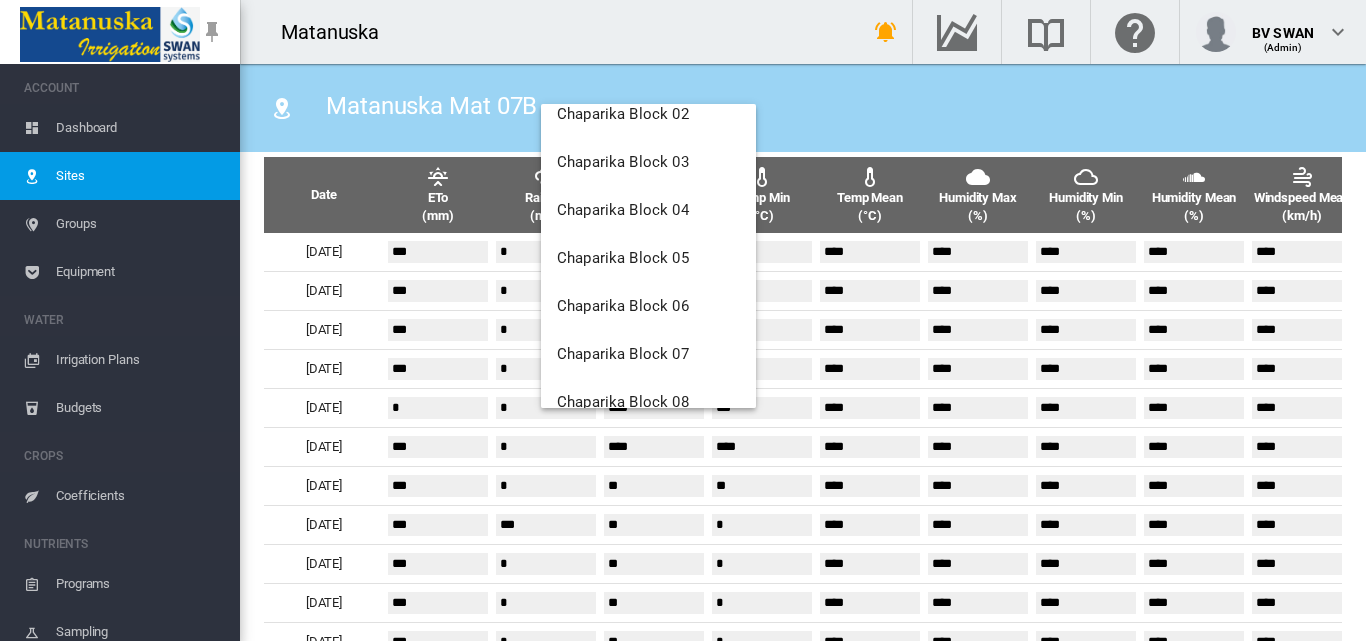 scroll, scrollTop: 2300, scrollLeft: 0, axis: vertical 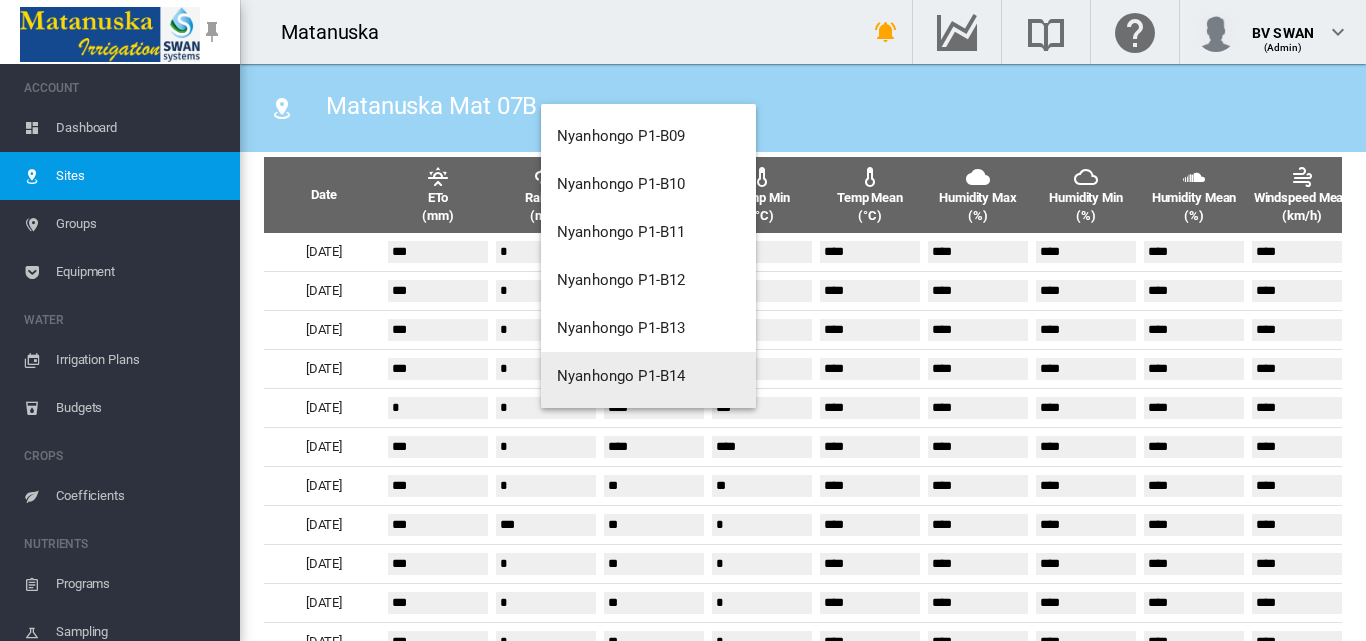 click on "Nyanhongo P1-B16" at bounding box center [621, 424] 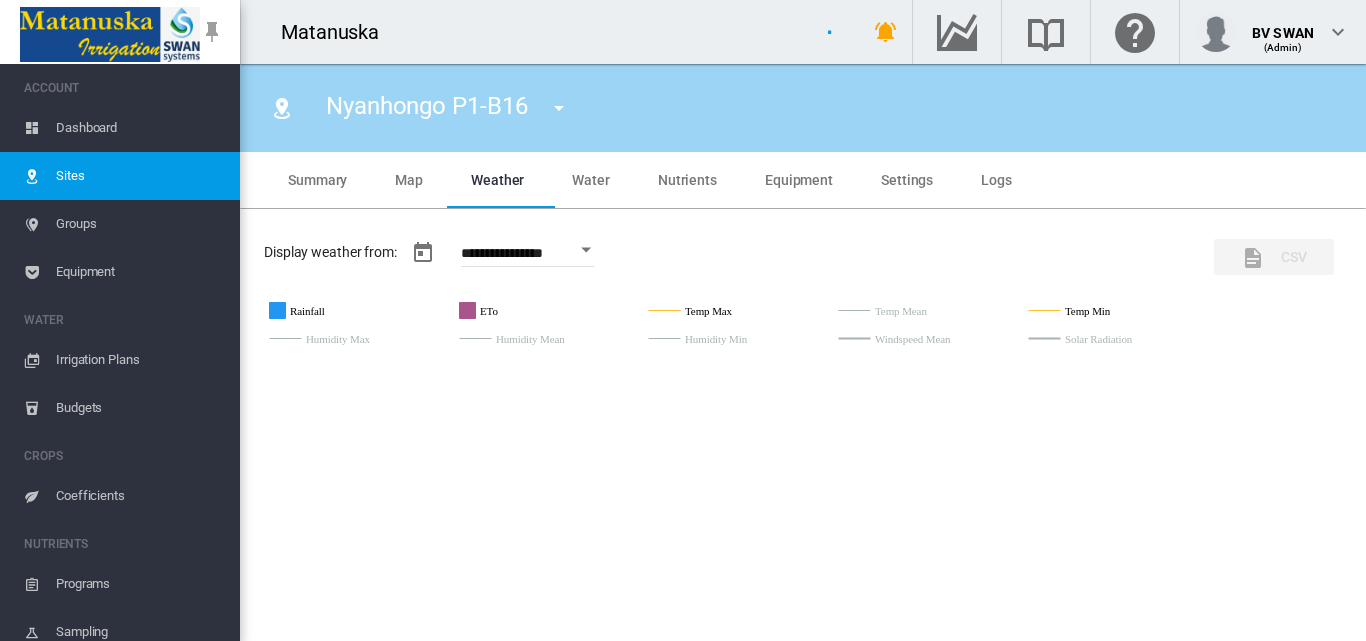 type on "**********" 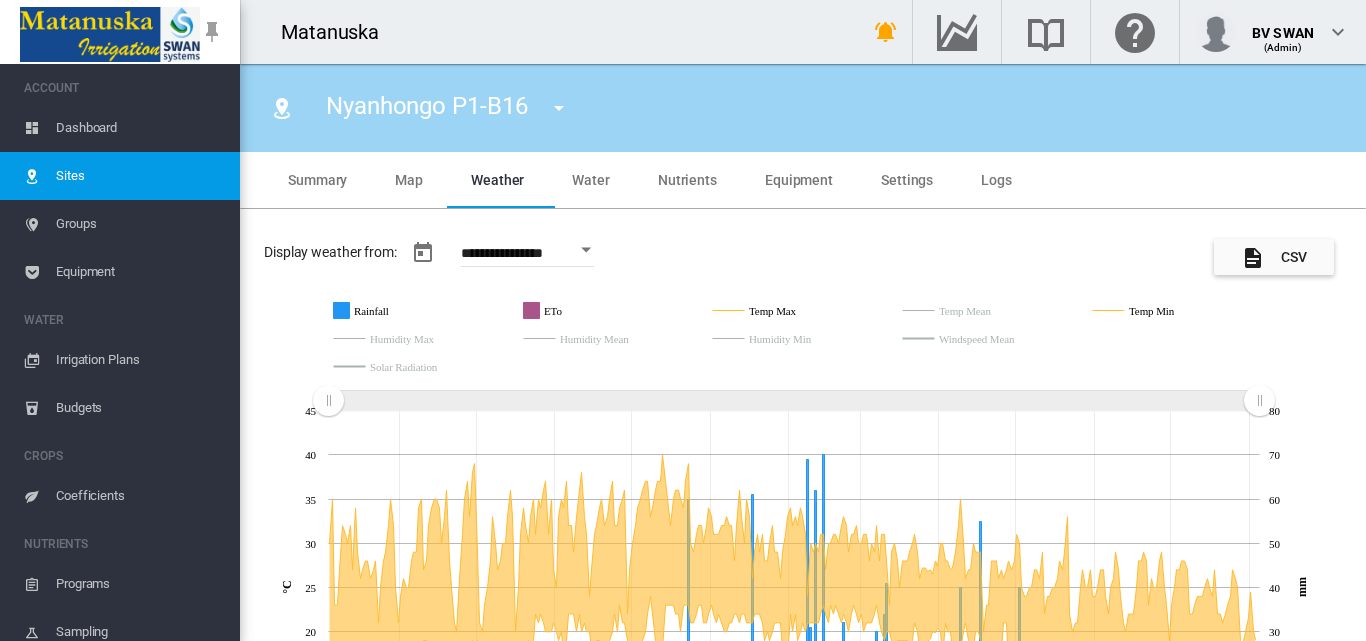 scroll, scrollTop: 700, scrollLeft: 0, axis: vertical 